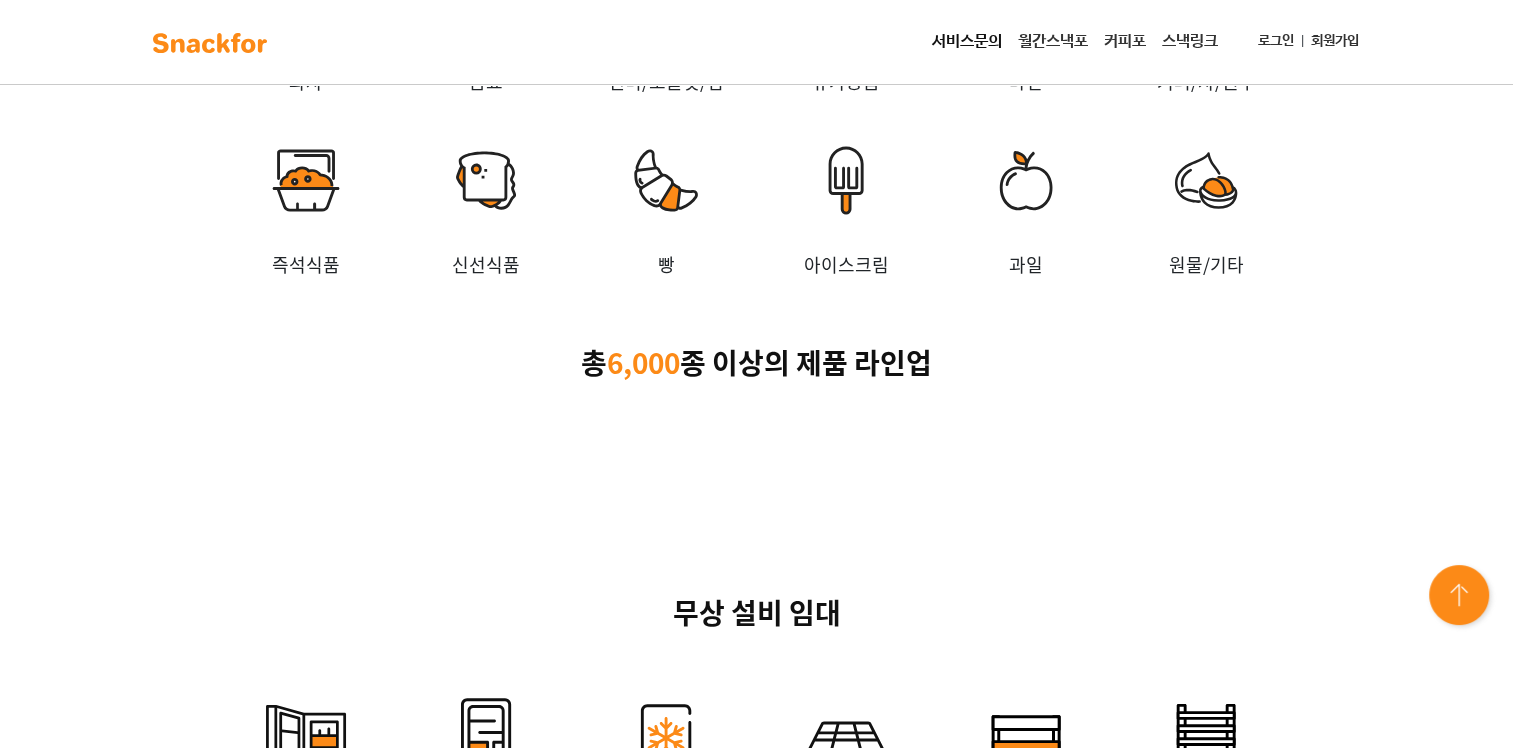 scroll, scrollTop: 5400, scrollLeft: 0, axis: vertical 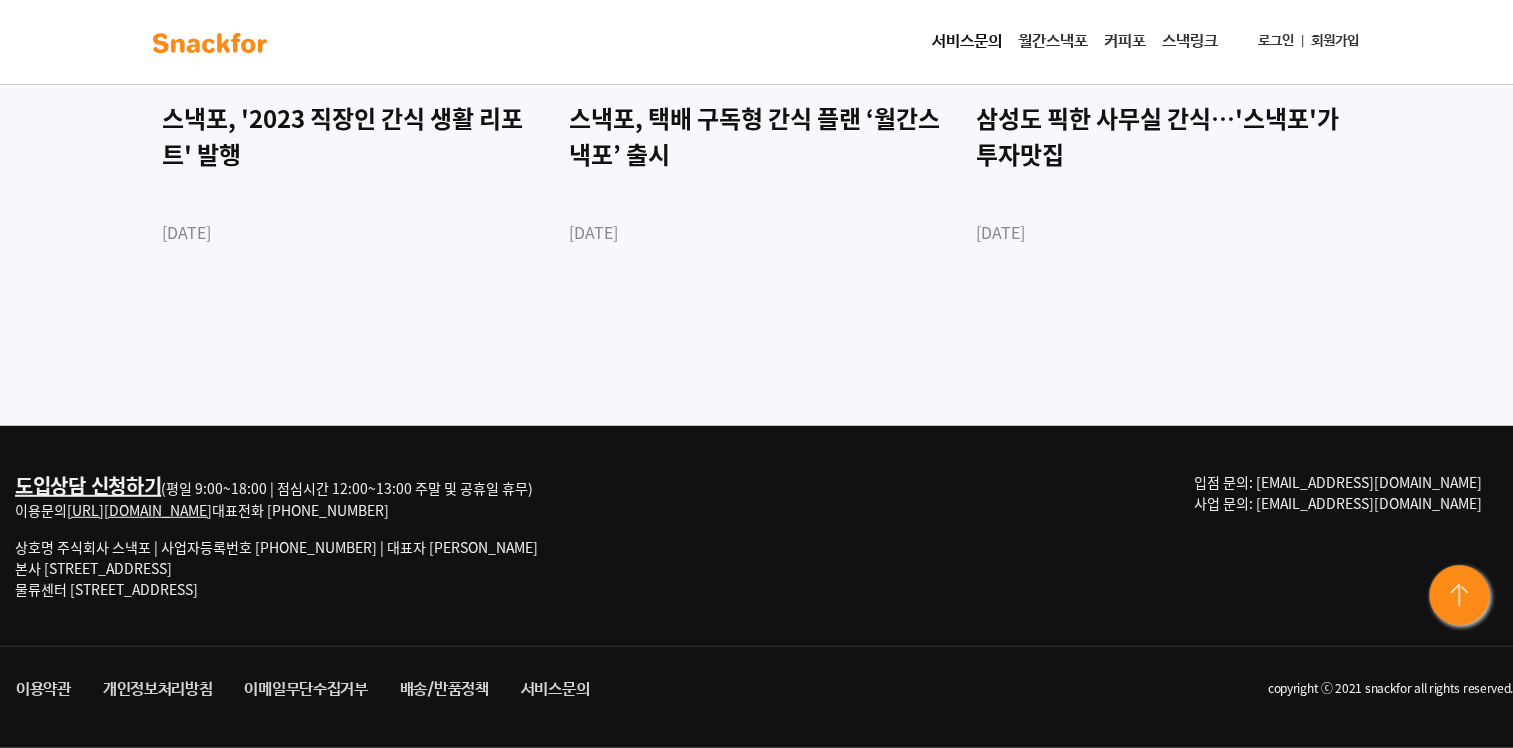 click at bounding box center (1461, 597) 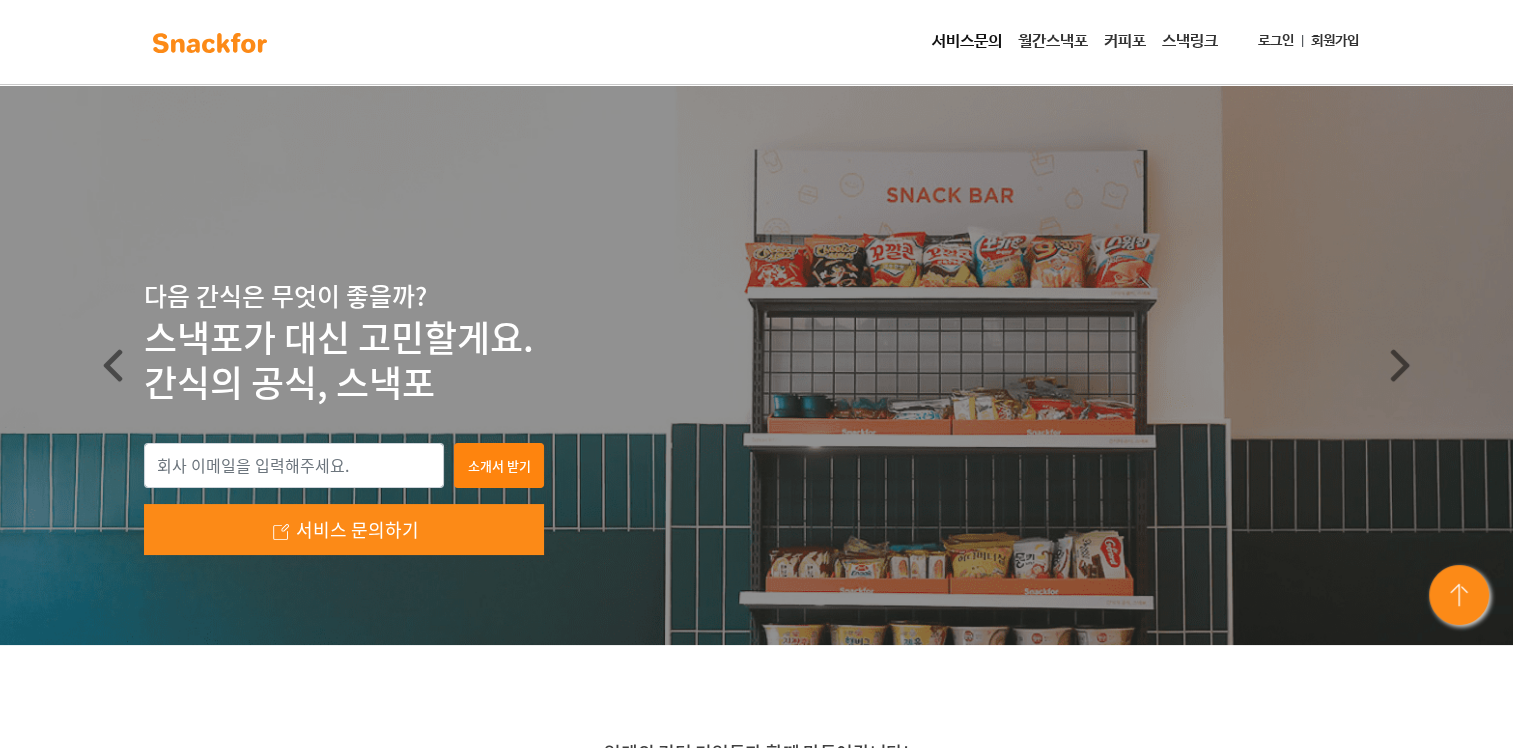 click on "스낵링크" at bounding box center [1190, 42] 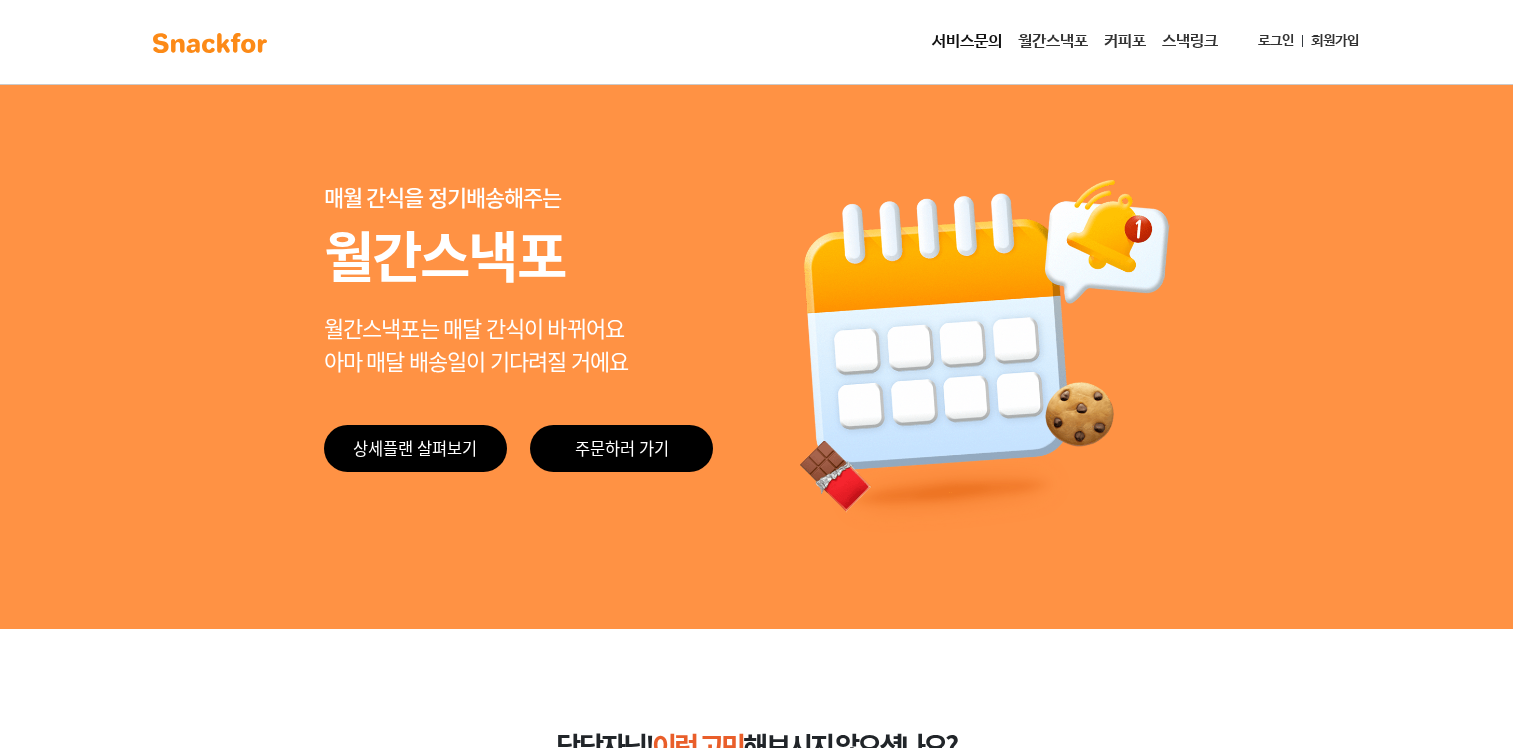 scroll, scrollTop: 0, scrollLeft: 0, axis: both 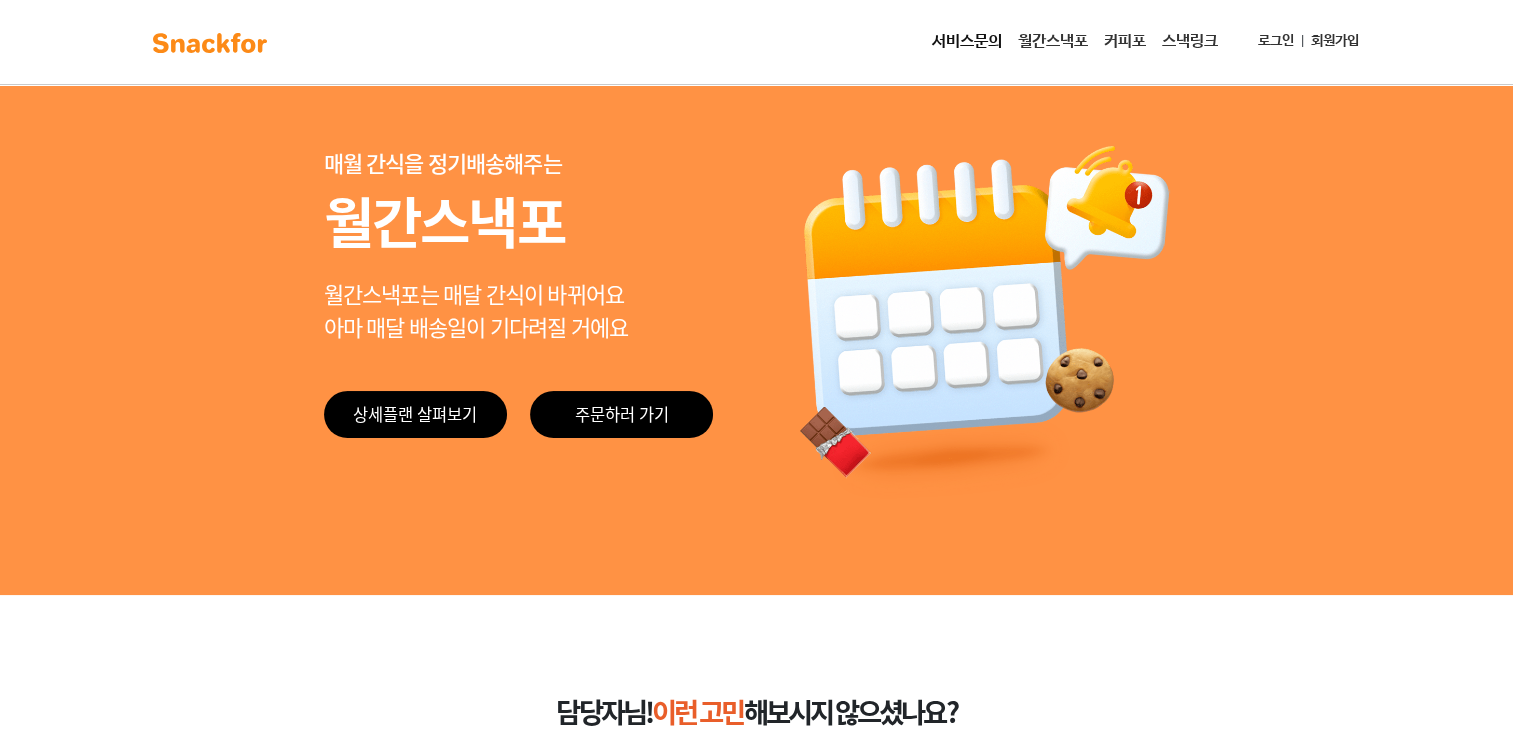 click on "서비스문의" at bounding box center (967, 42) 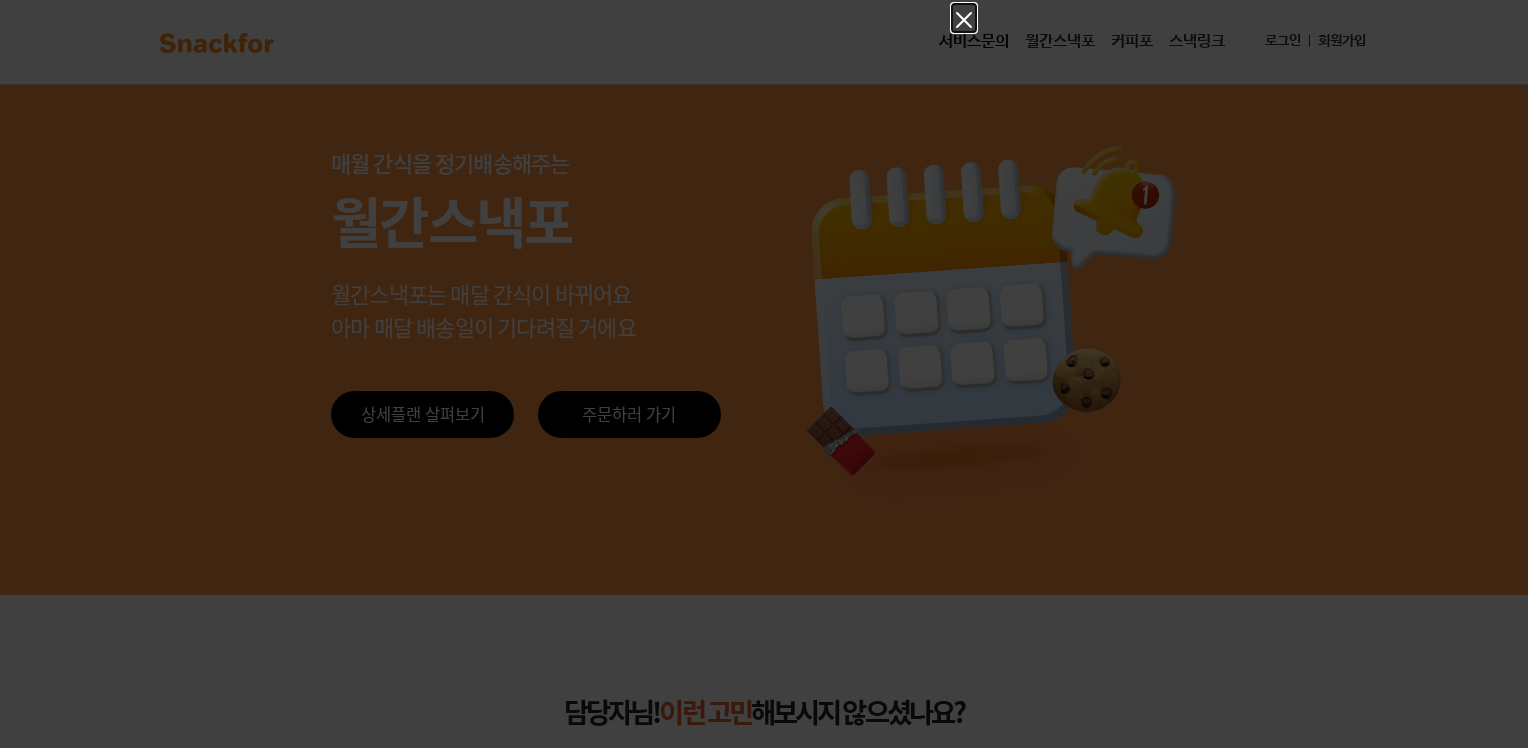 click 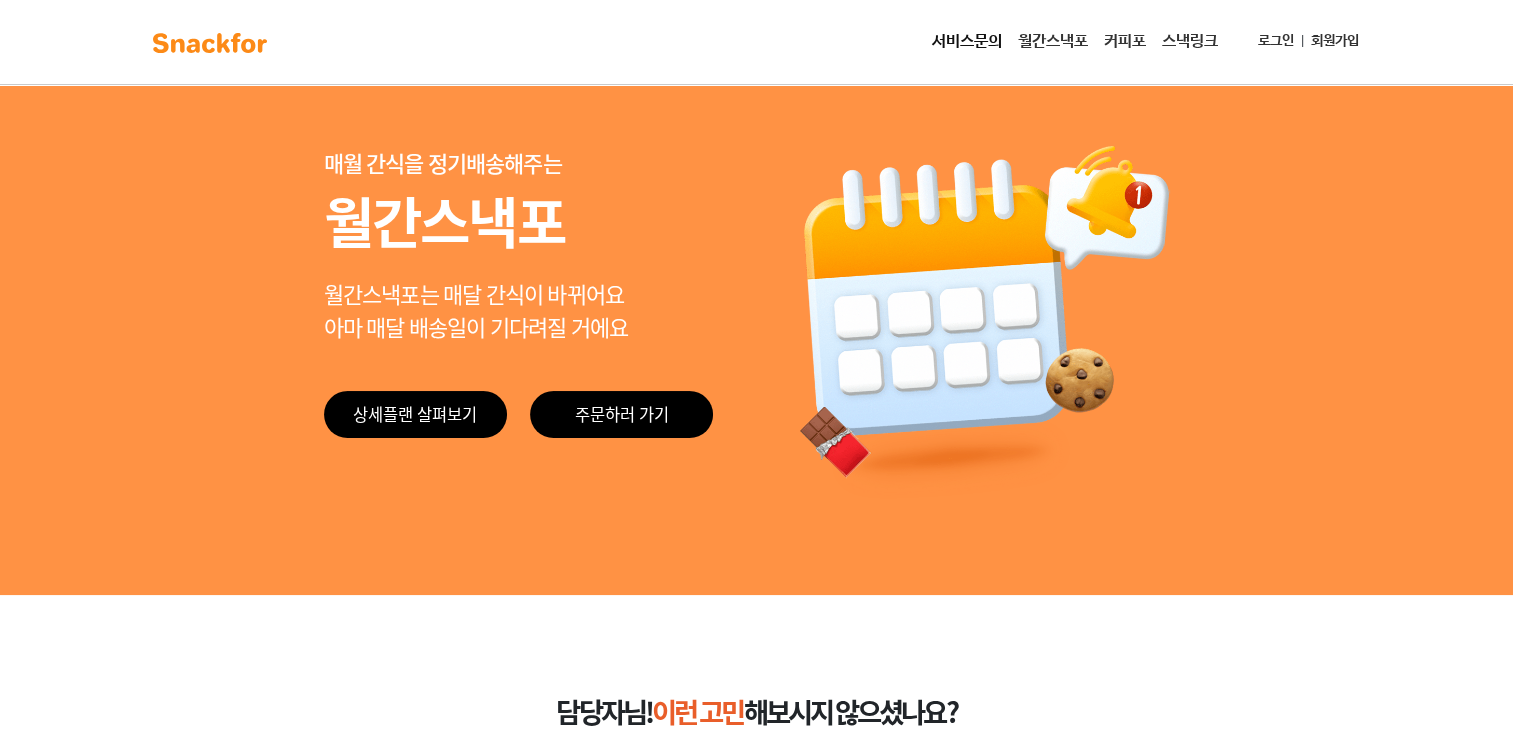 click at bounding box center (210, 43) 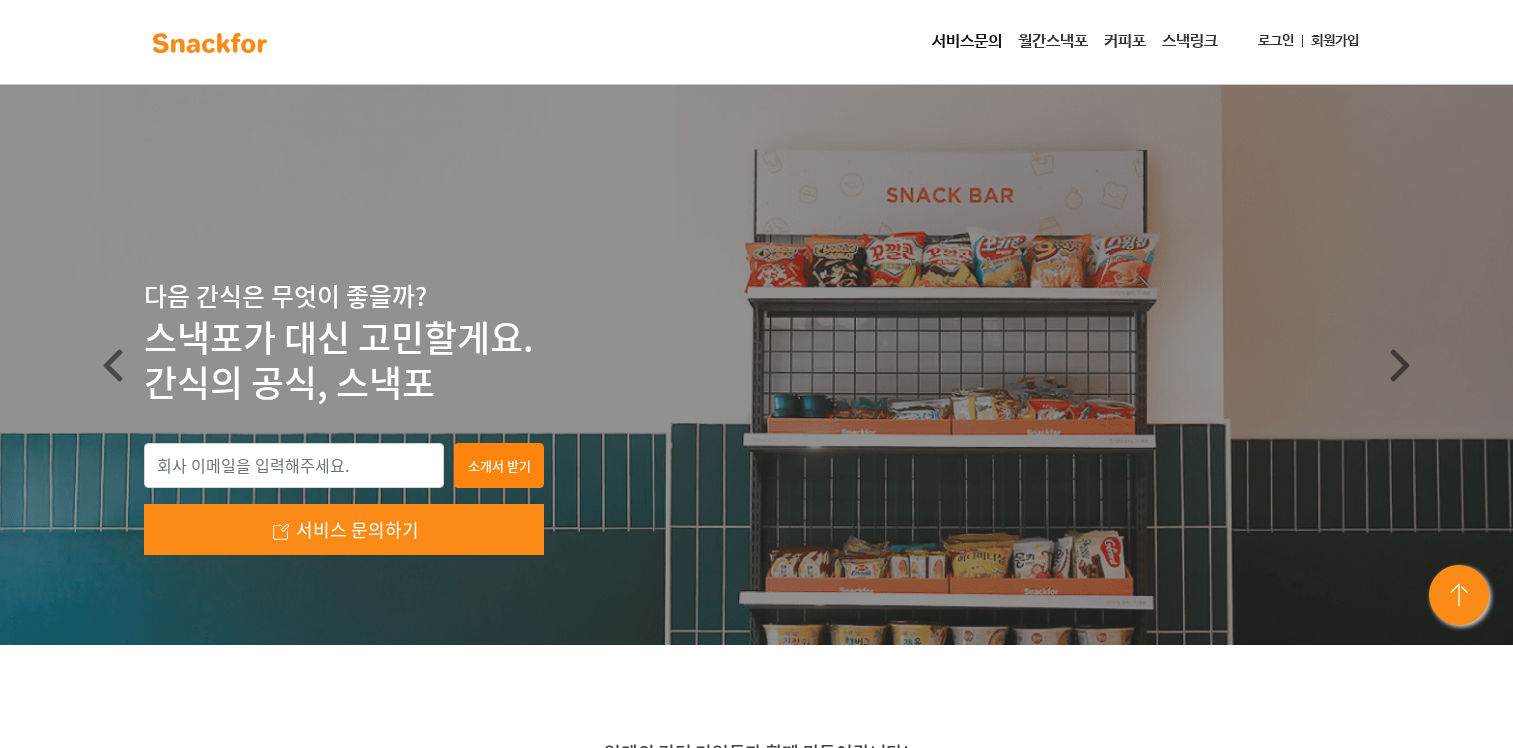 scroll, scrollTop: 0, scrollLeft: 0, axis: both 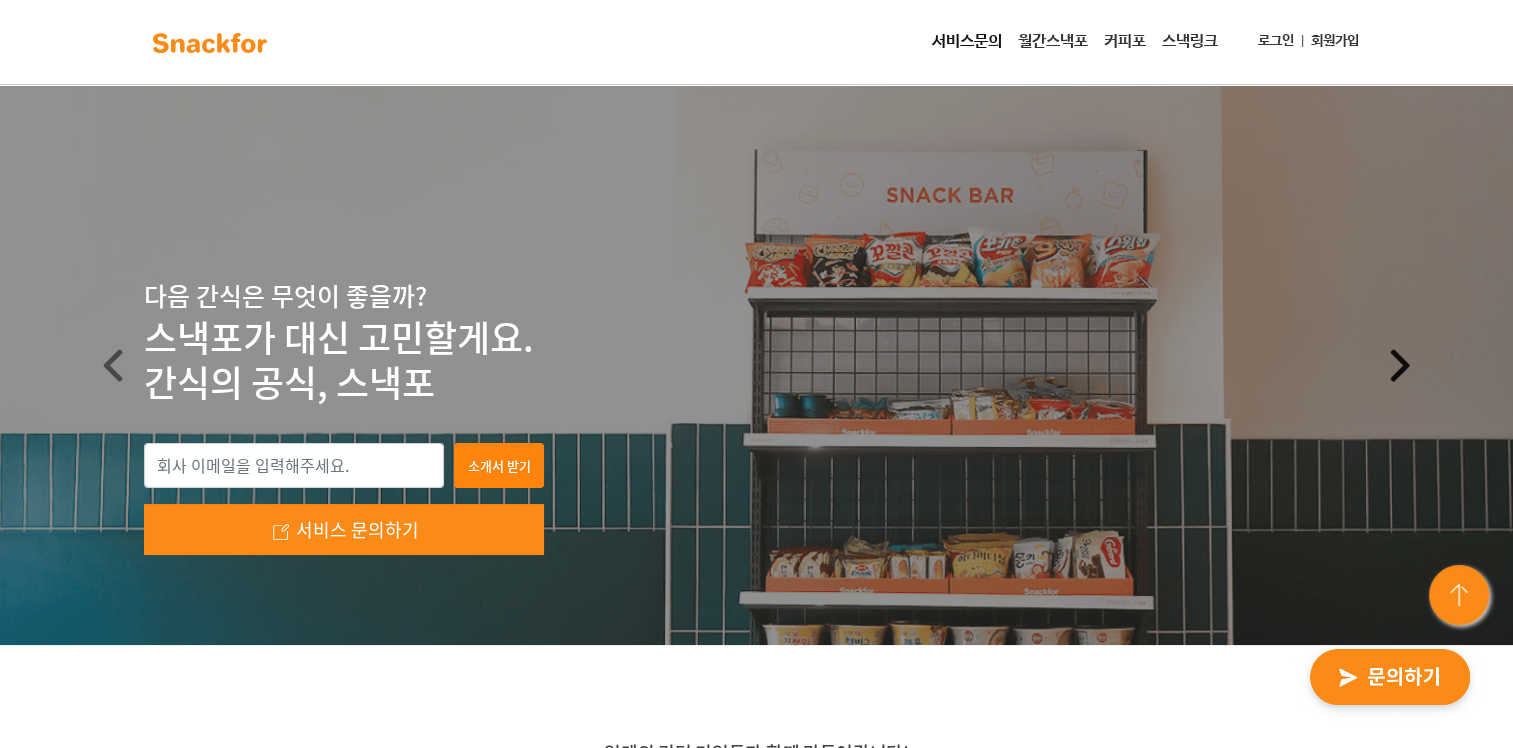 click at bounding box center (1400, 365) 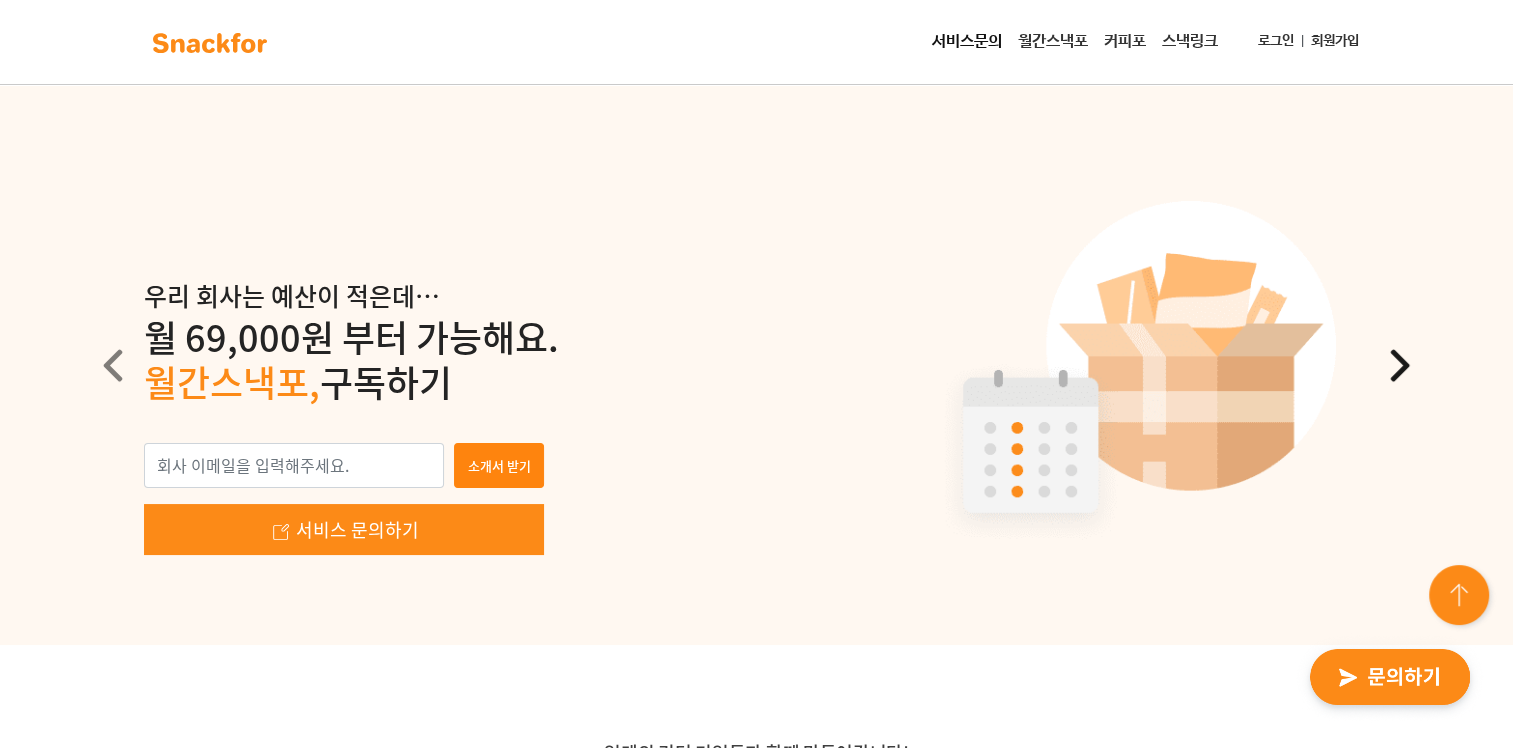 click at bounding box center [1400, 365] 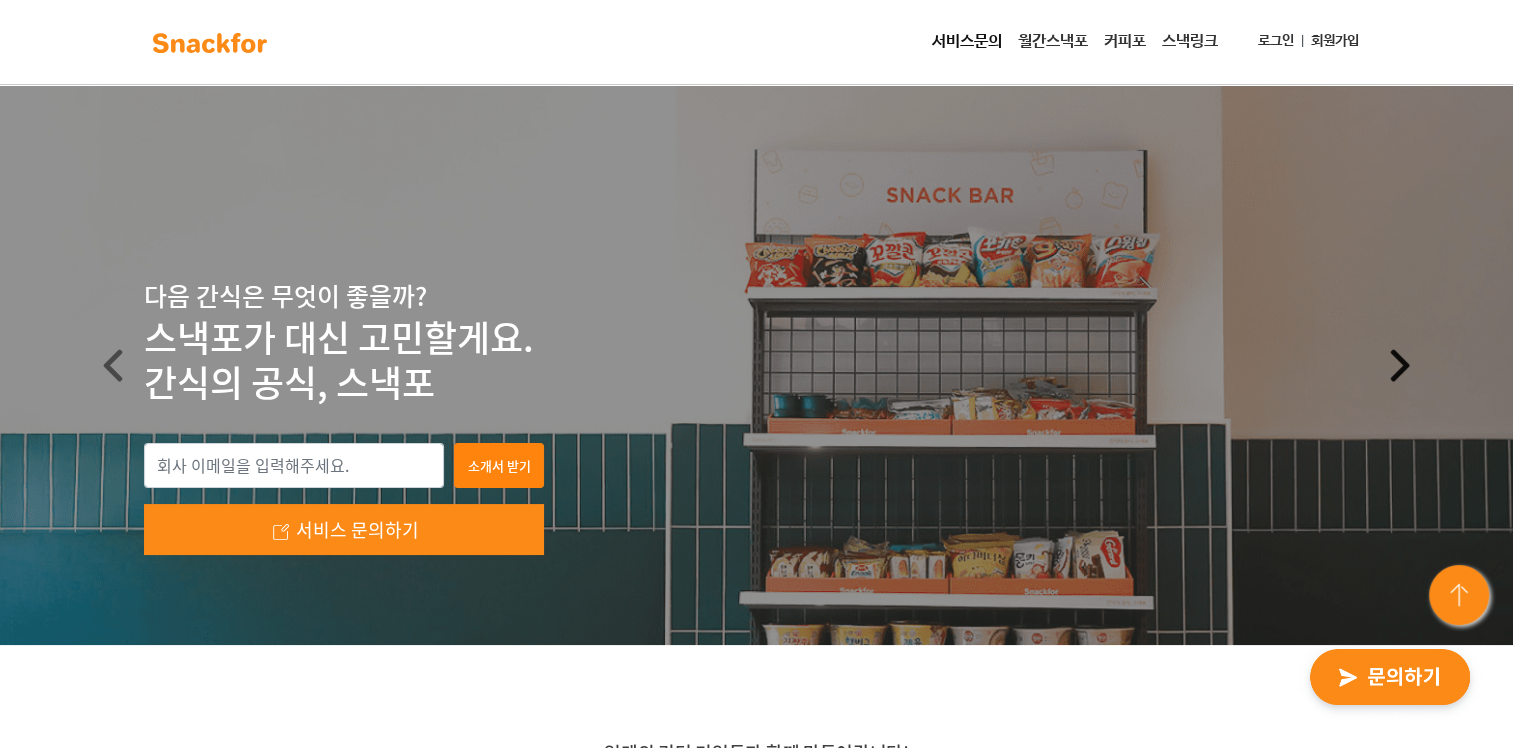 click at bounding box center (1400, 365) 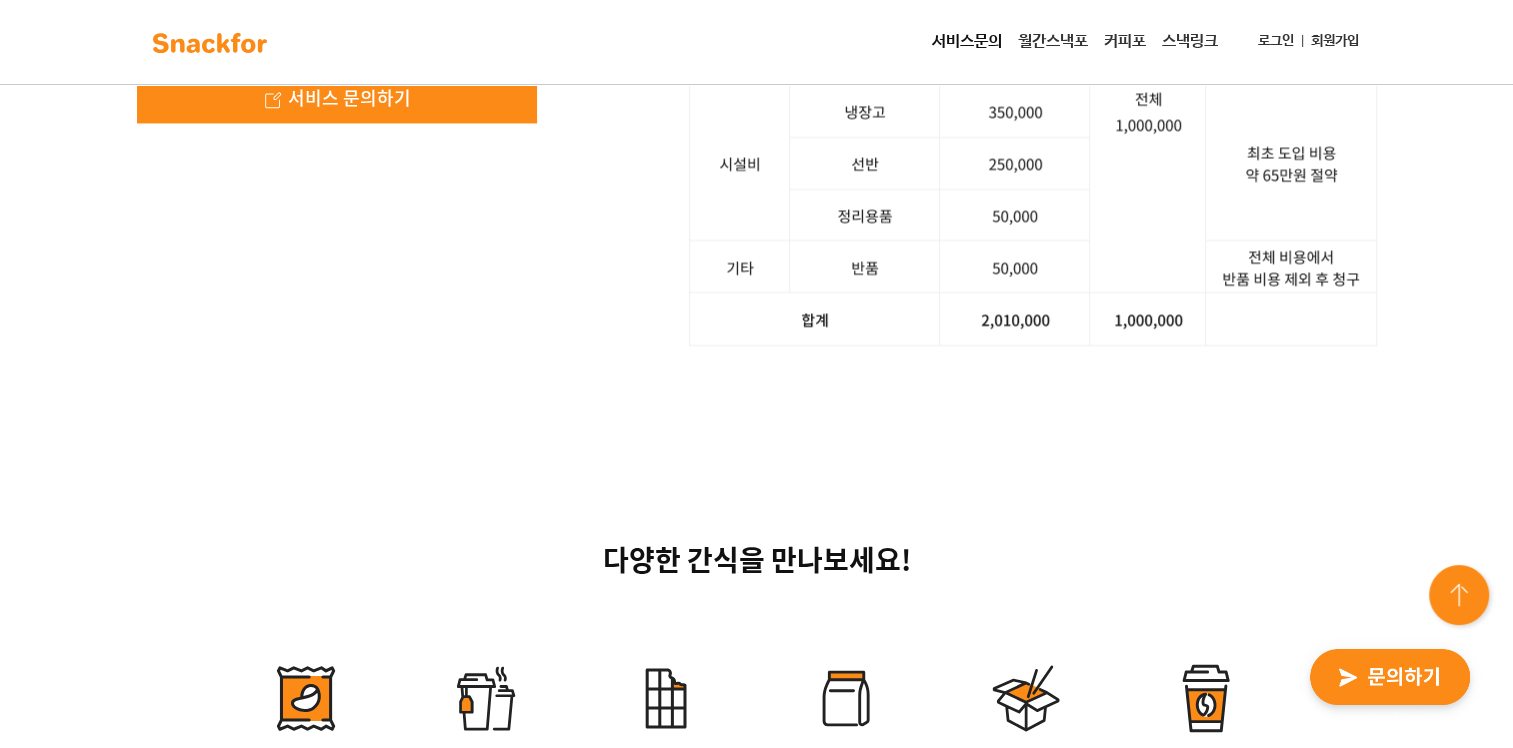 scroll, scrollTop: 5200, scrollLeft: 0, axis: vertical 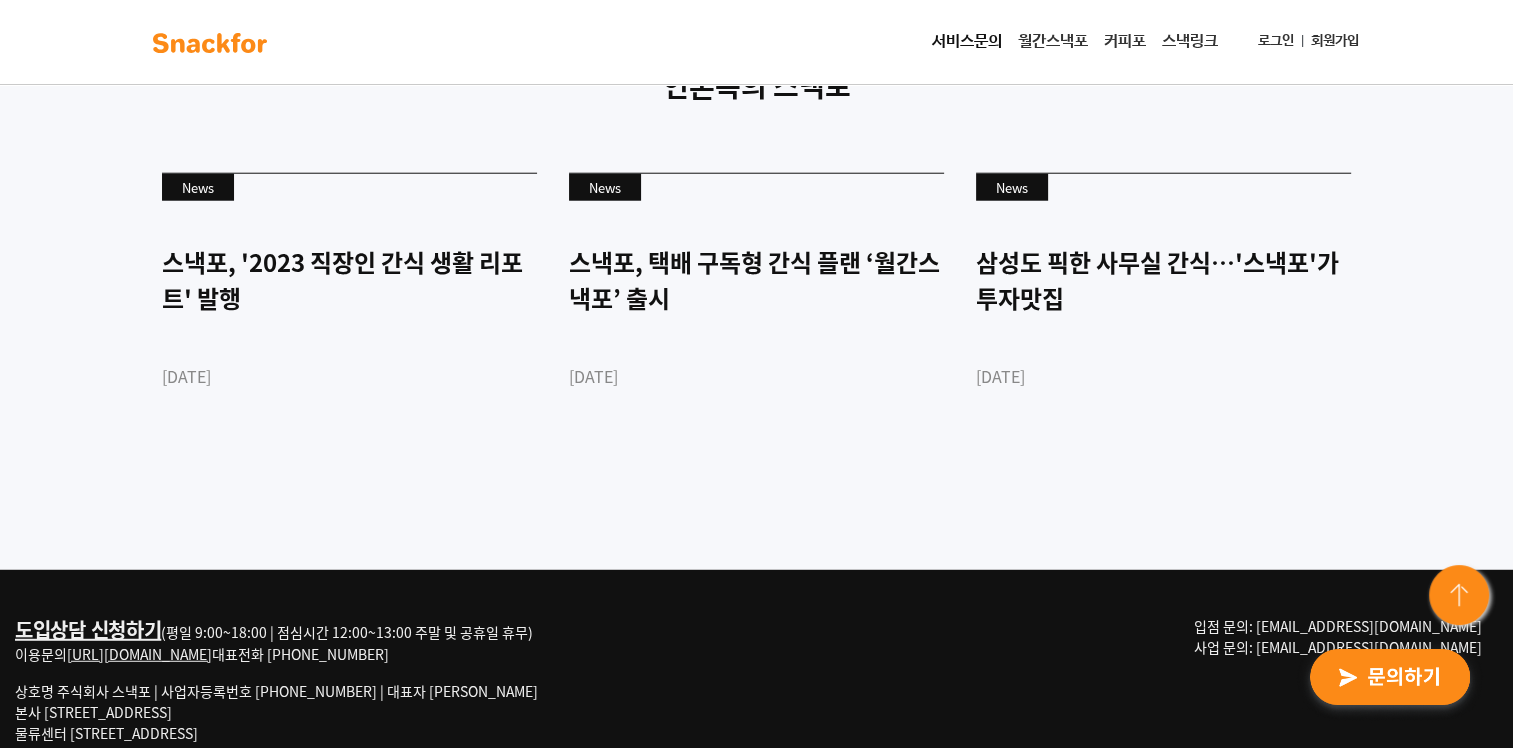 click at bounding box center (1390, 678) 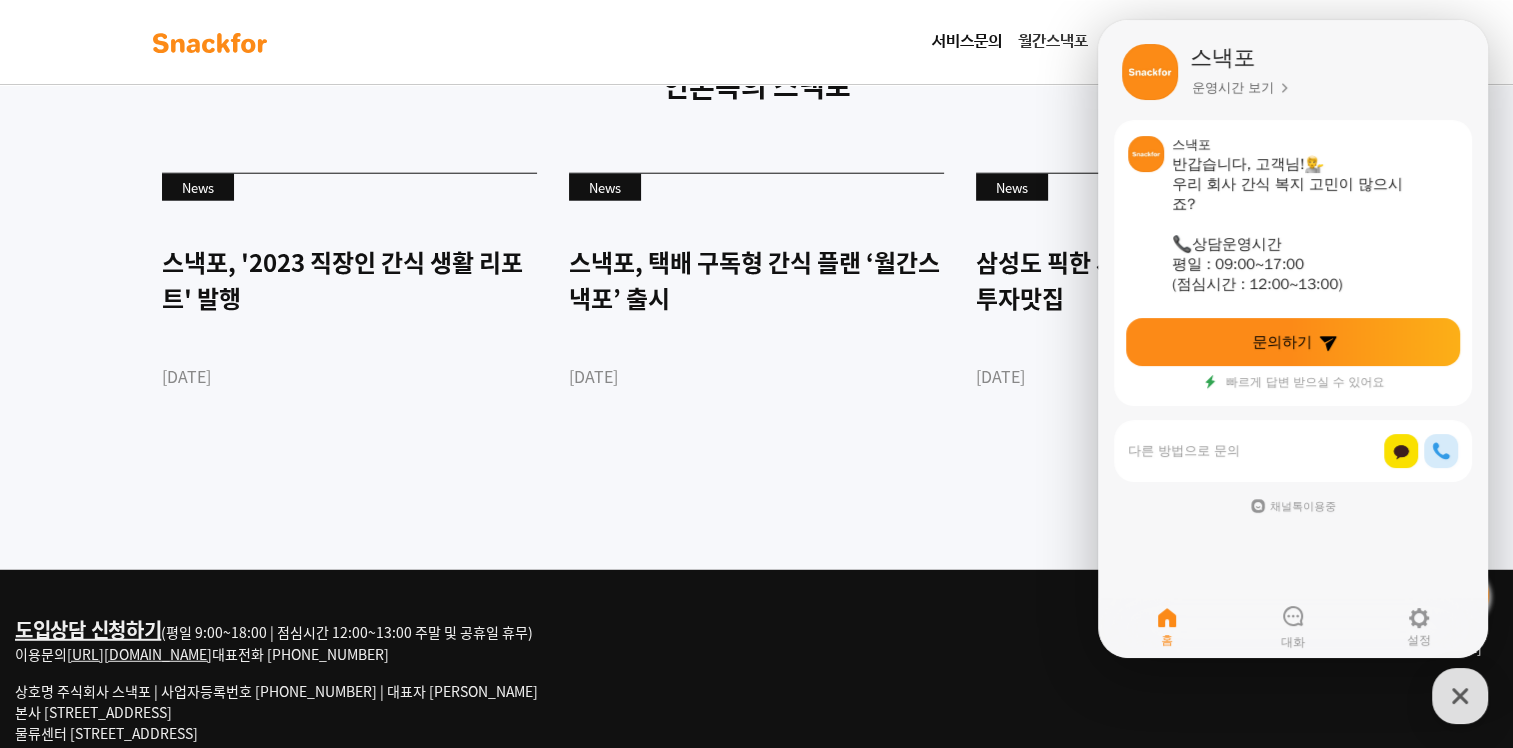 click on "언론속의 스낵포" at bounding box center [757, 86] 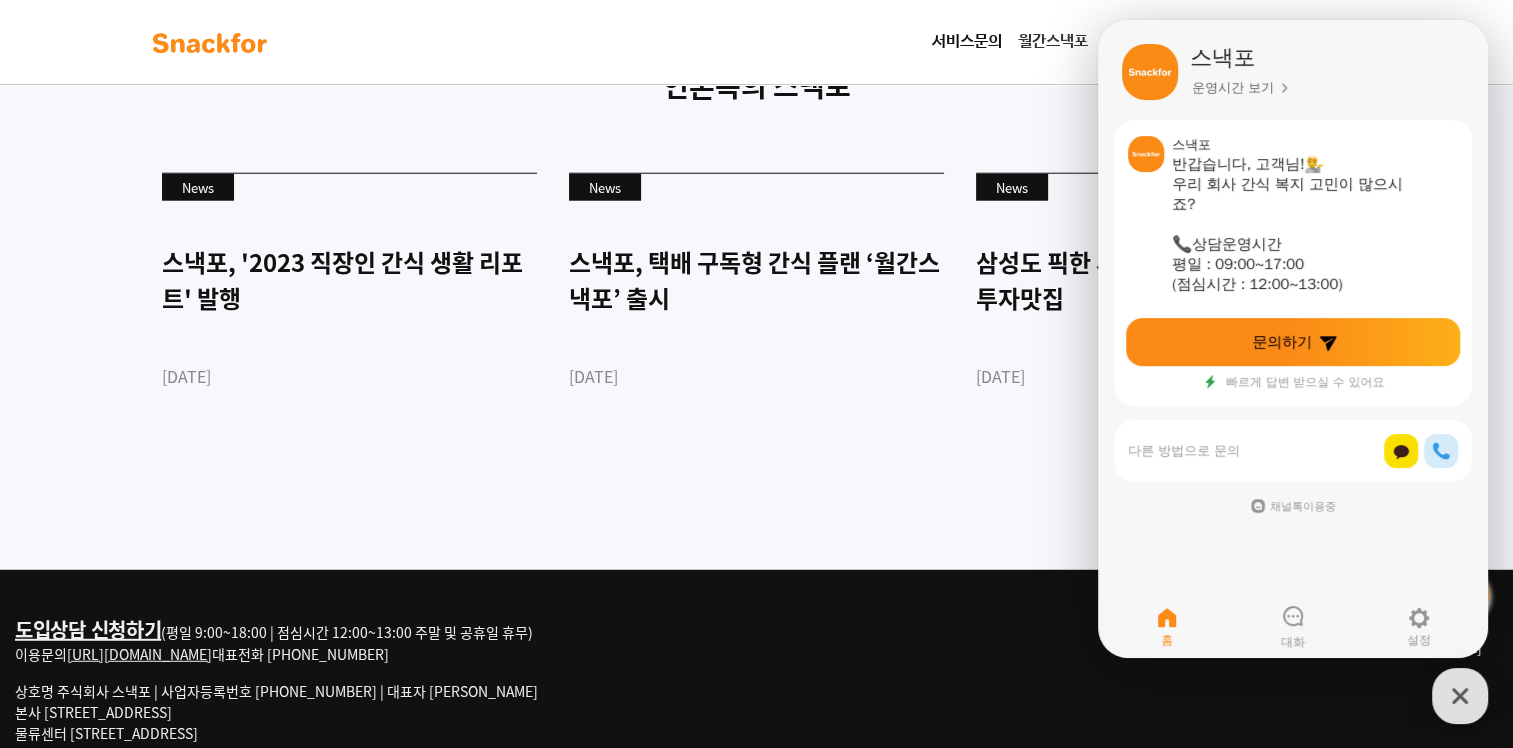 click 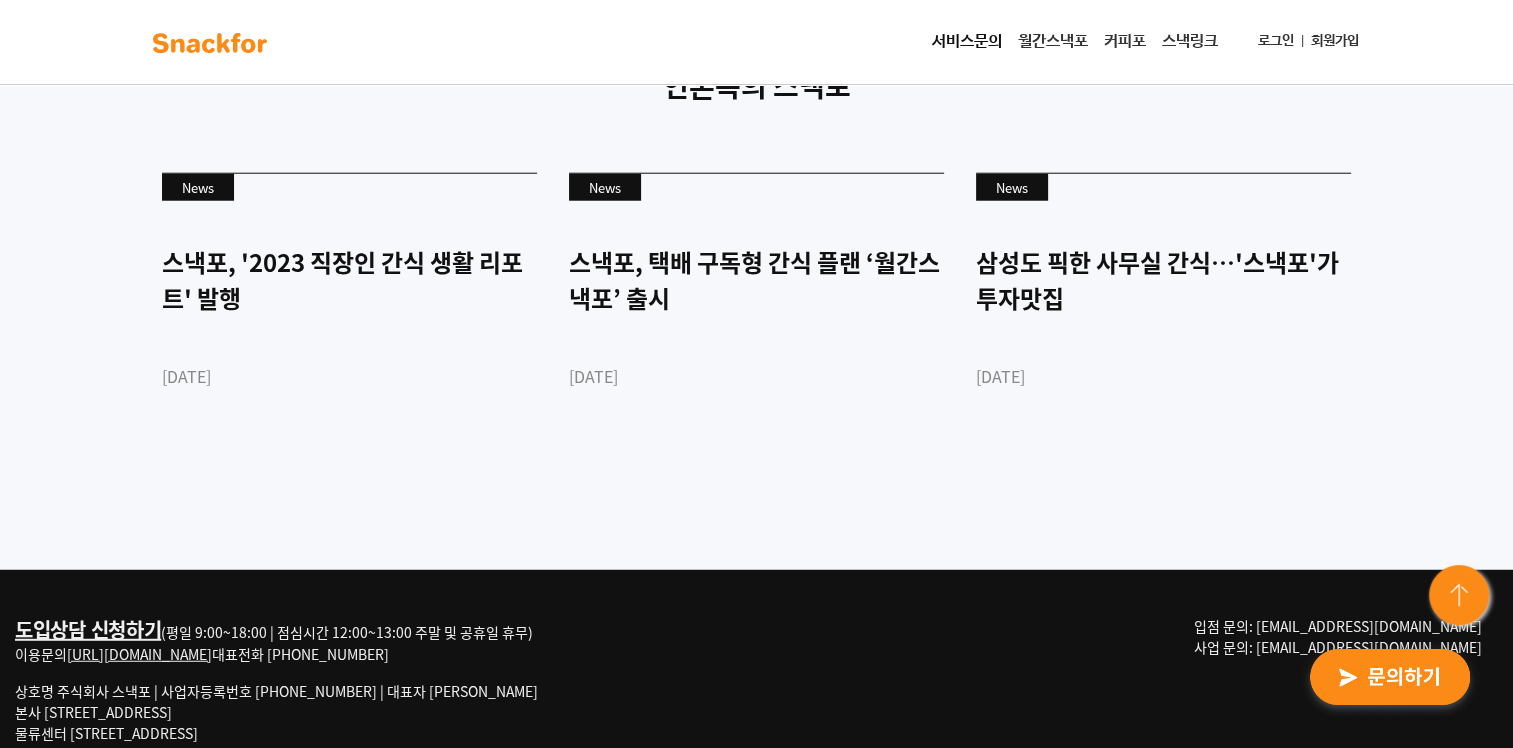 scroll, scrollTop: 5625, scrollLeft: 0, axis: vertical 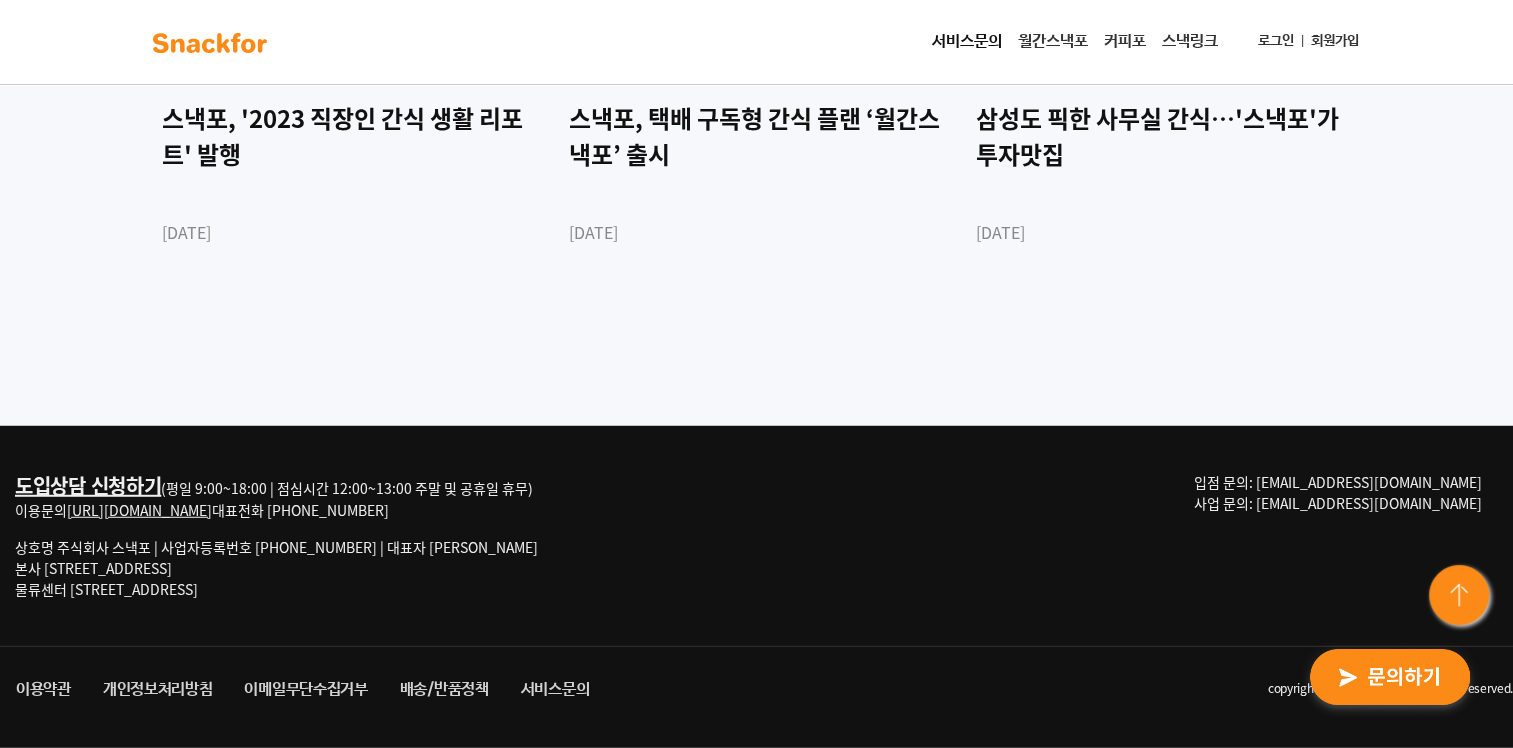 click at bounding box center (1461, 597) 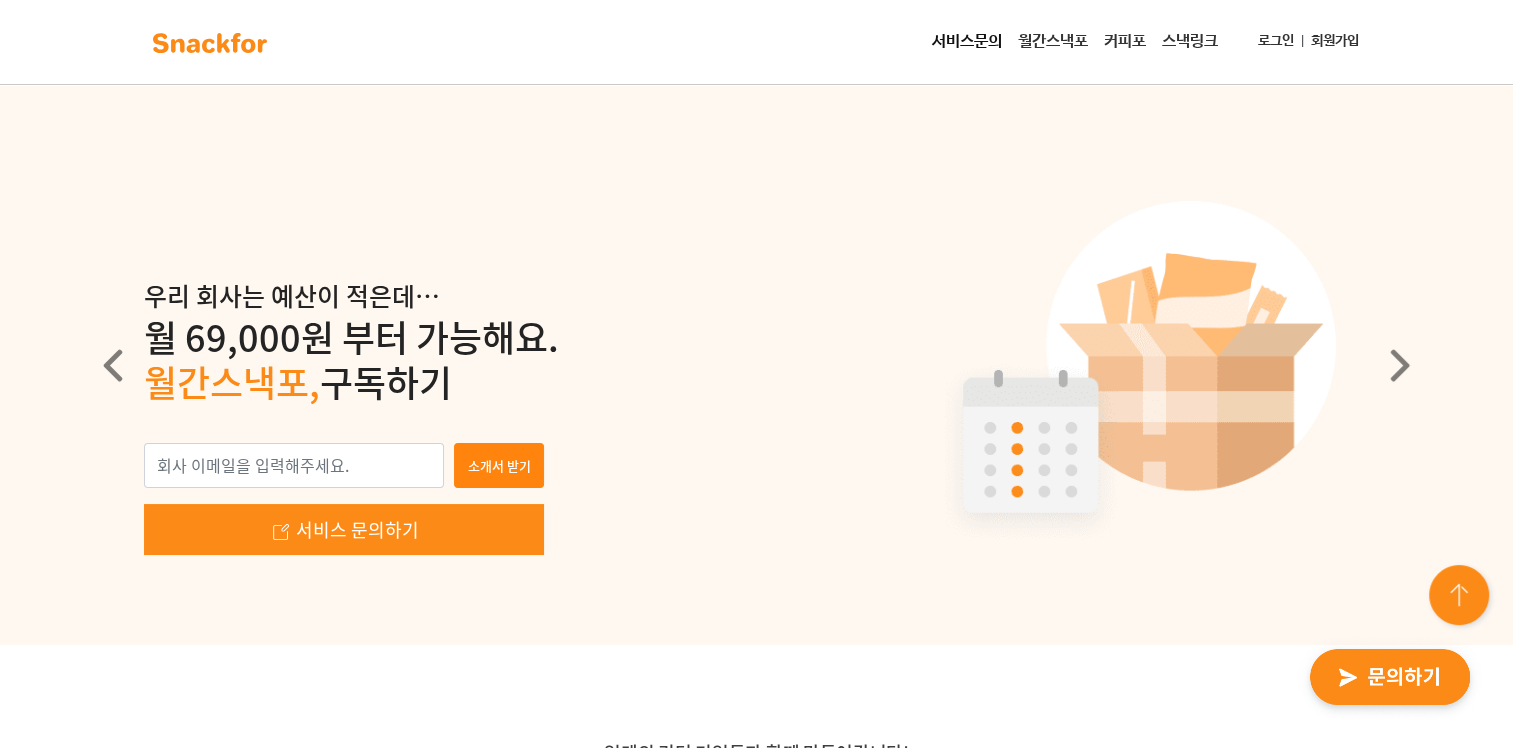 click on "커피포" at bounding box center [1125, 42] 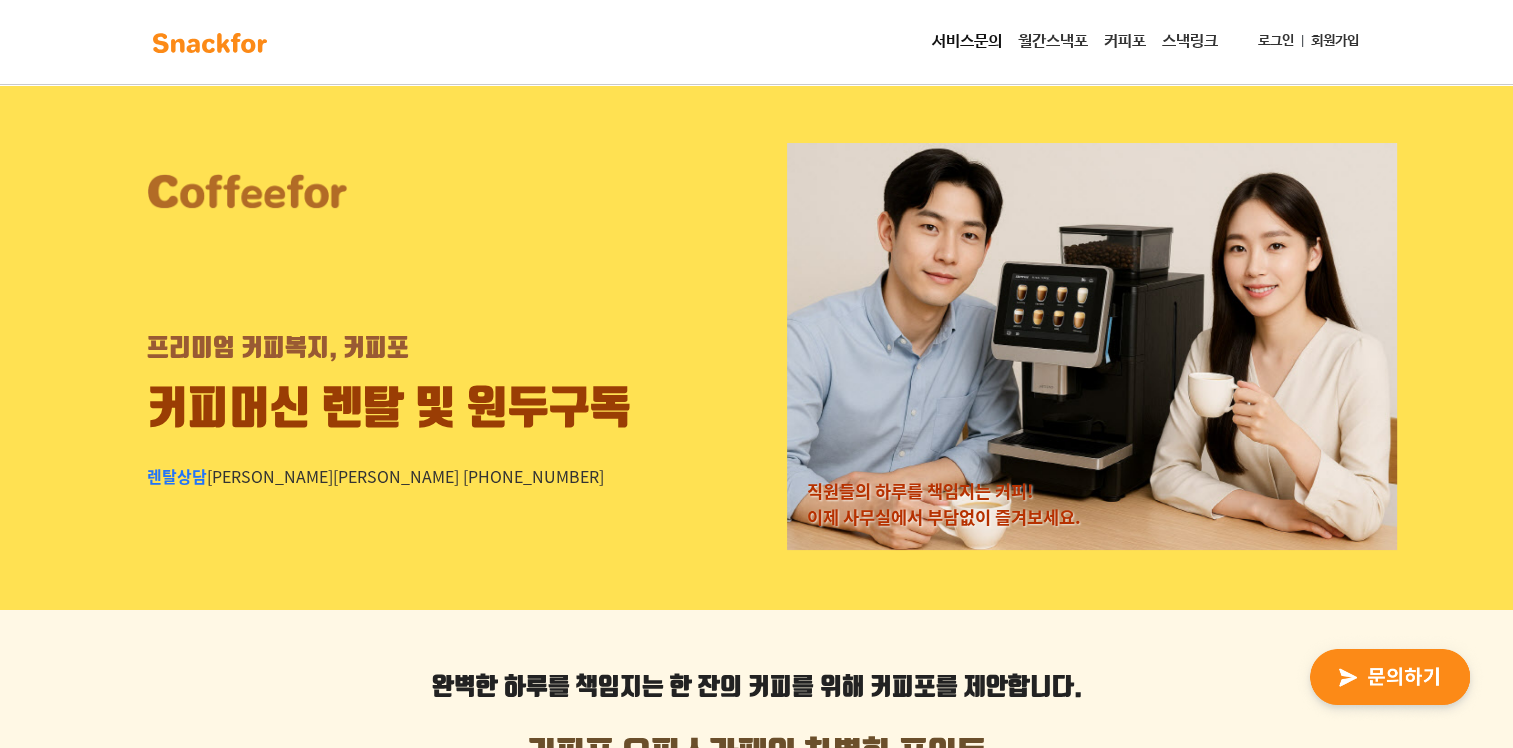 scroll, scrollTop: 0, scrollLeft: 0, axis: both 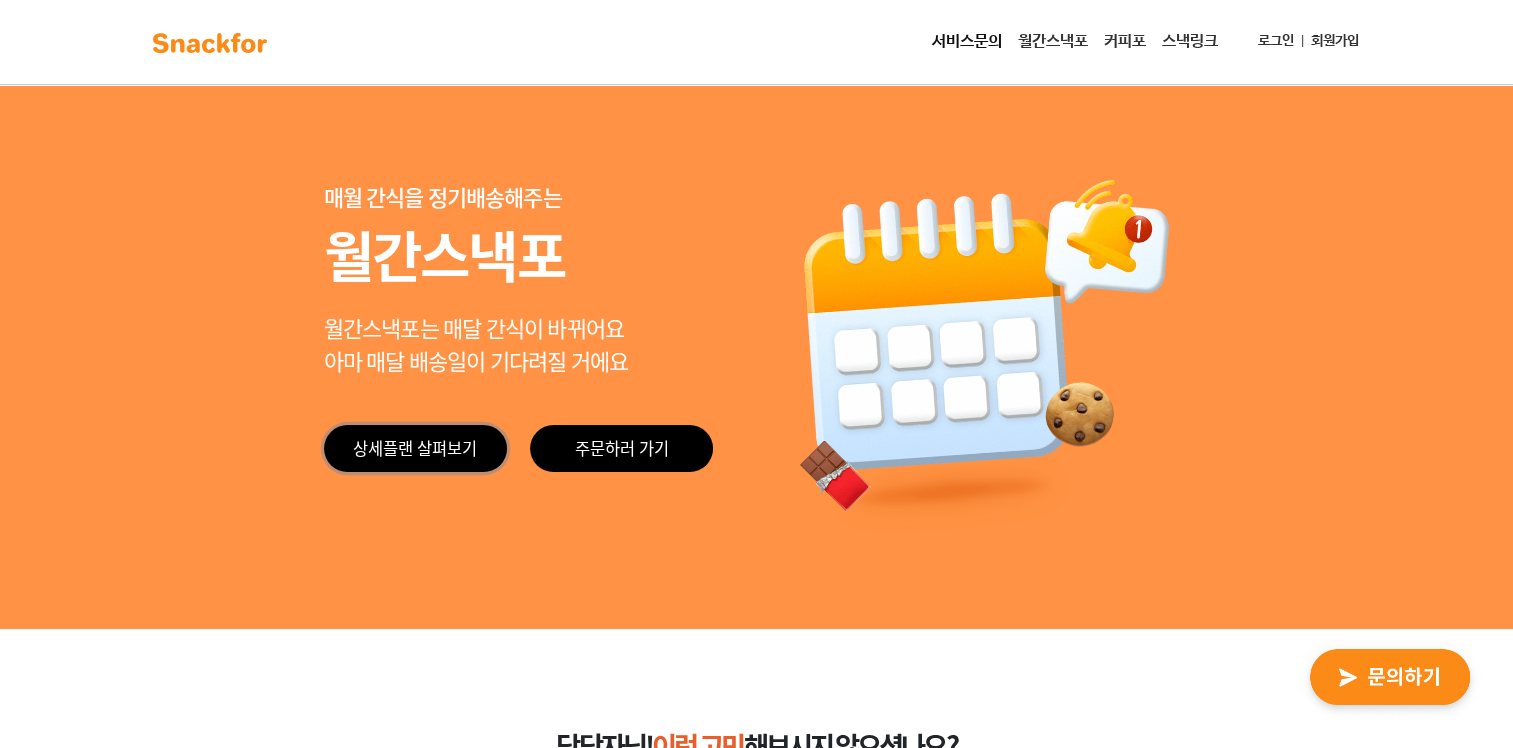 click on "상세플랜 살펴보기" at bounding box center (415, 448) 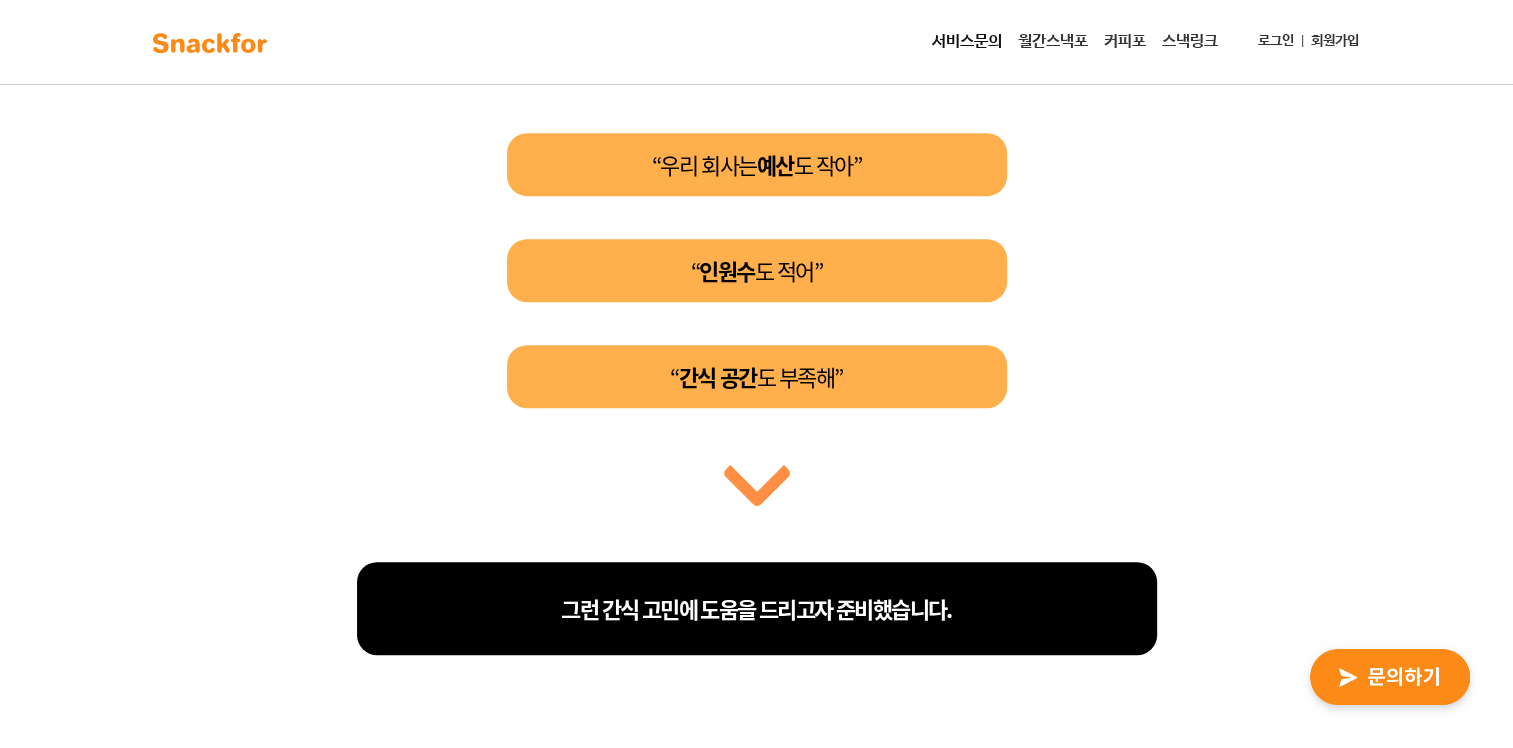 scroll, scrollTop: 0, scrollLeft: 0, axis: both 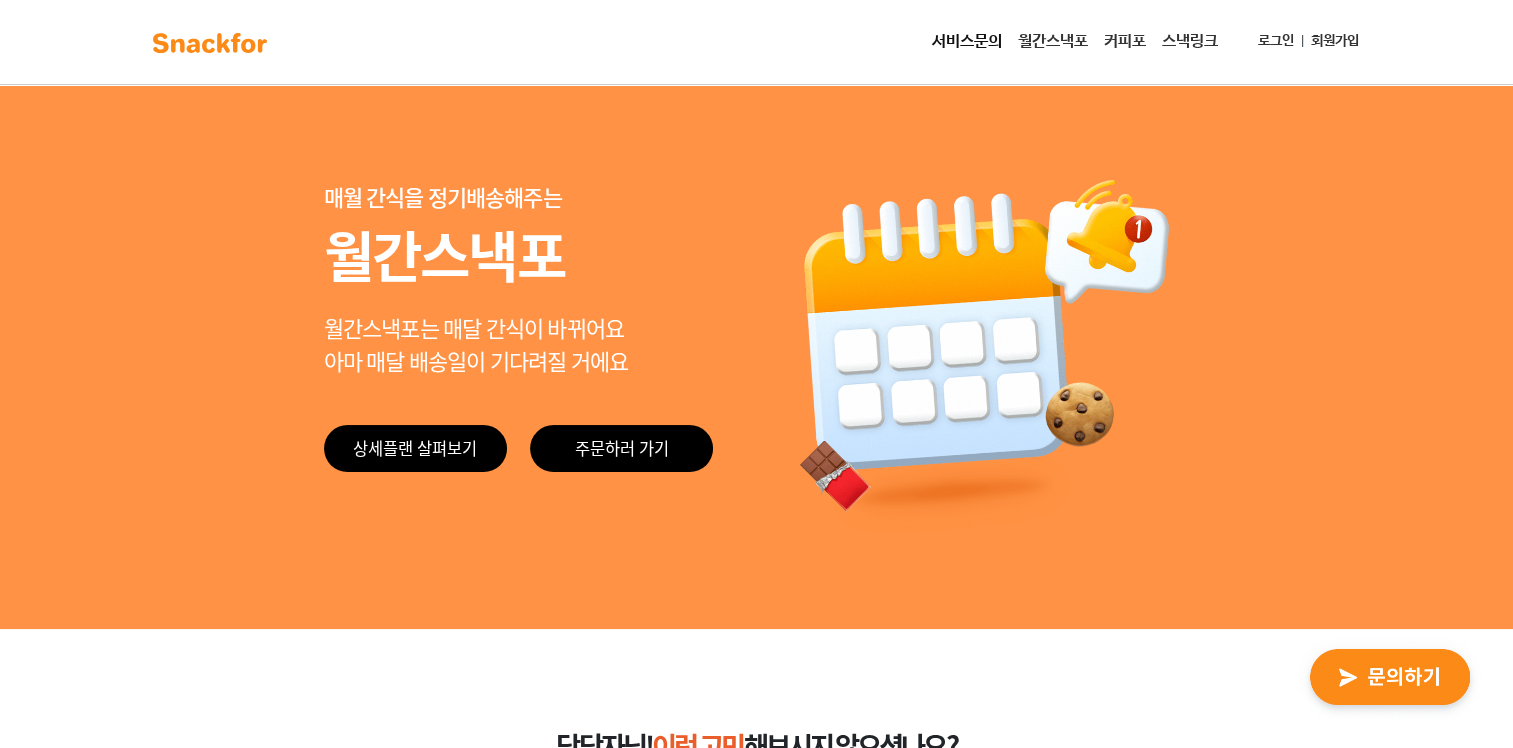 click at bounding box center (210, 43) 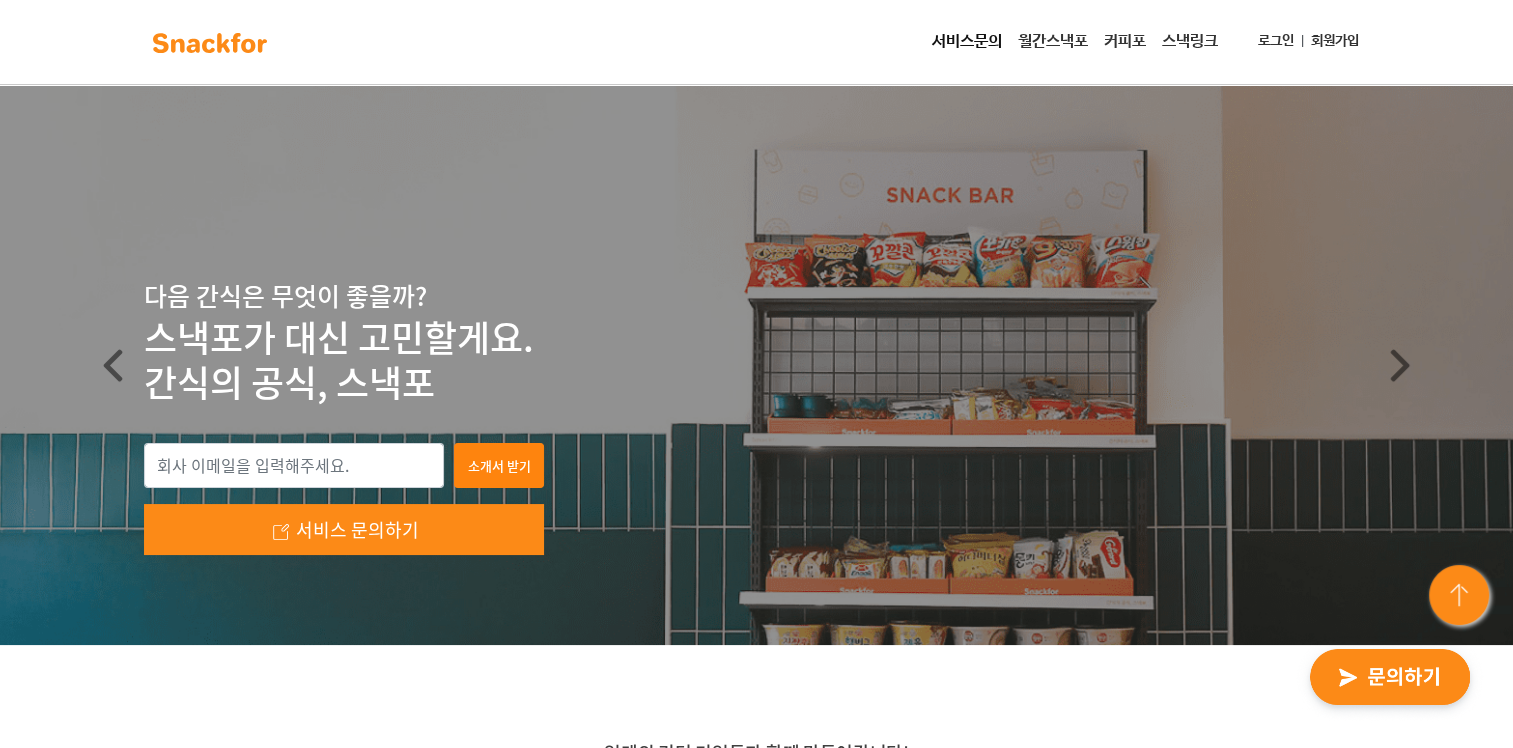 scroll, scrollTop: 0, scrollLeft: 0, axis: both 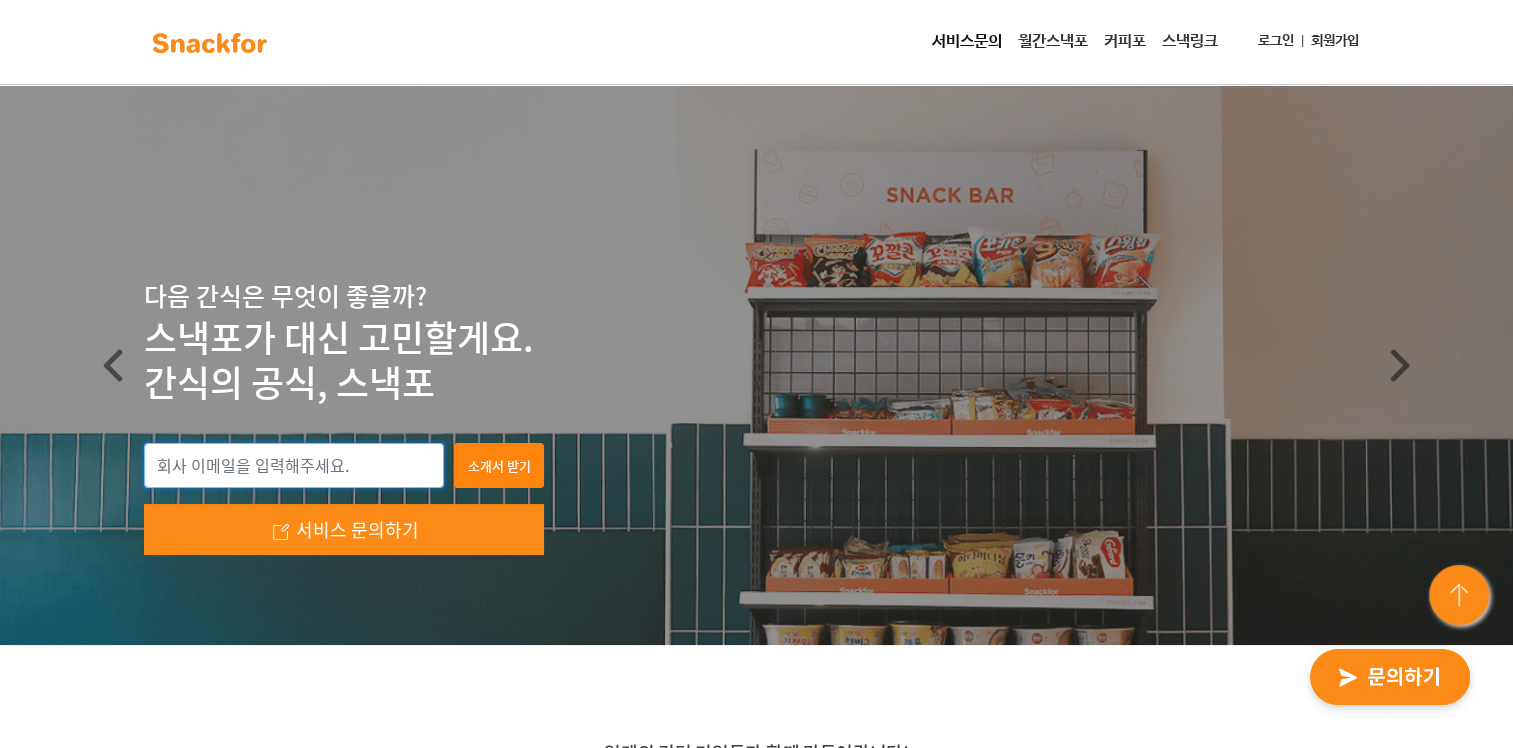 click at bounding box center [294, 466] 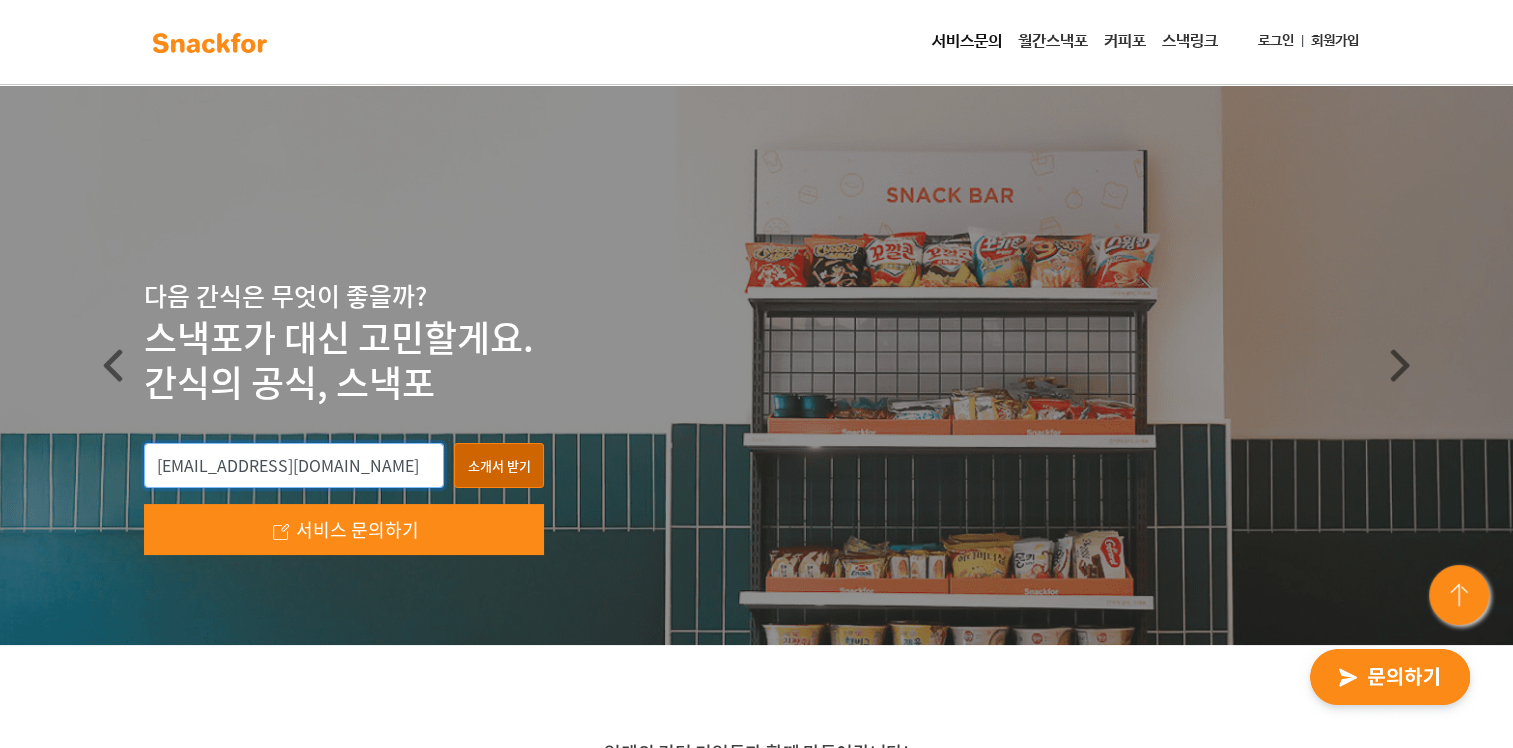 type on "[EMAIL_ADDRESS][DOMAIN_NAME]" 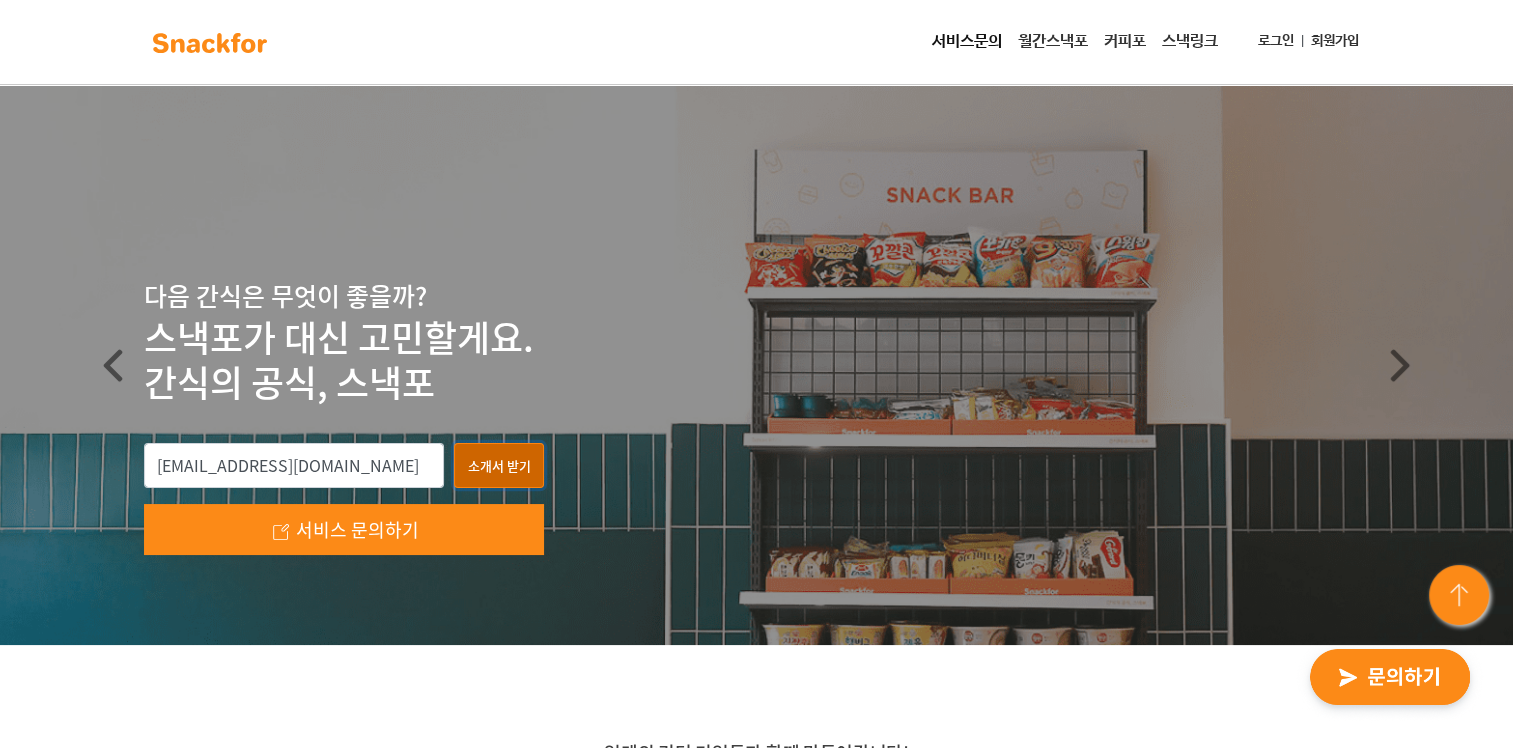 click on "소개서 받기" at bounding box center (499, 466) 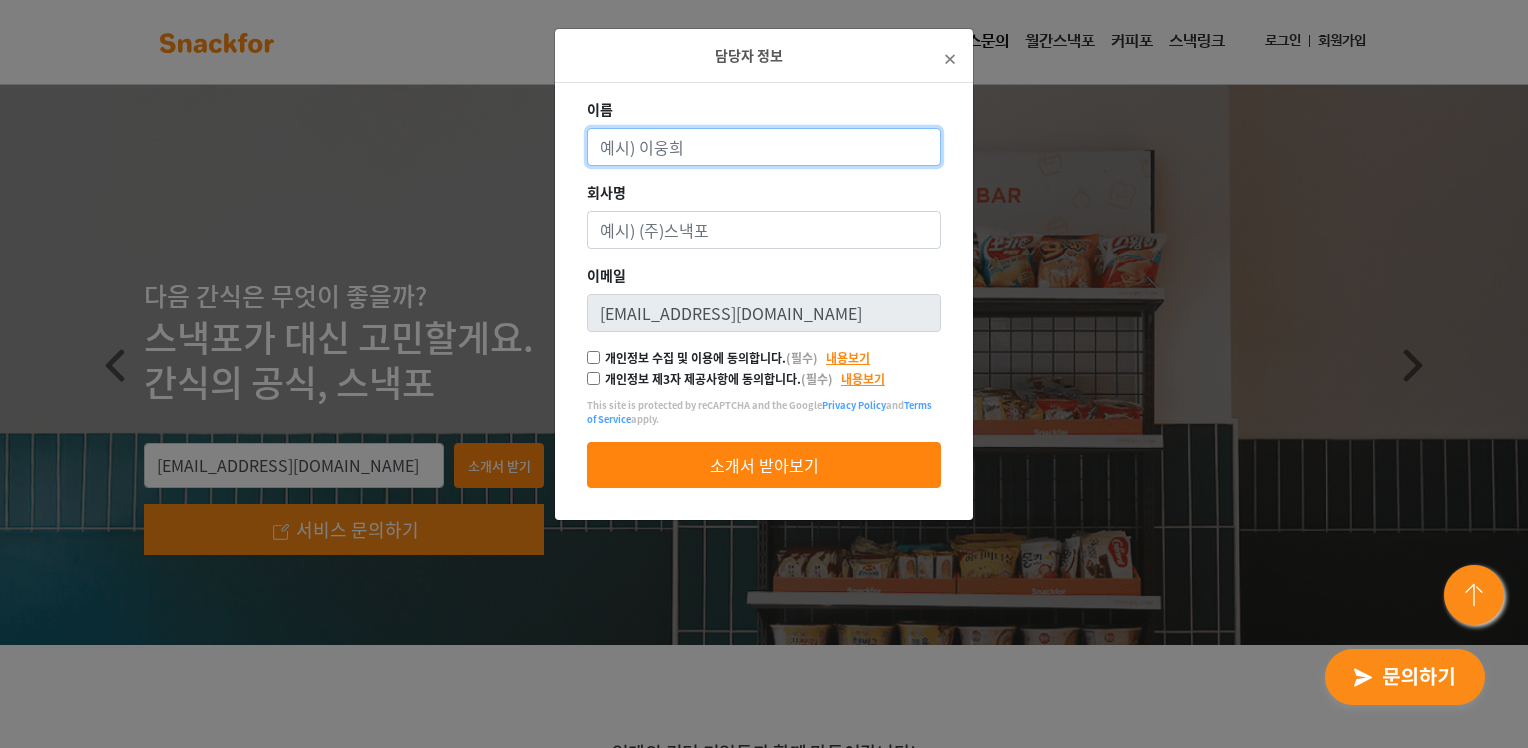 click on "이름" at bounding box center [764, 147] 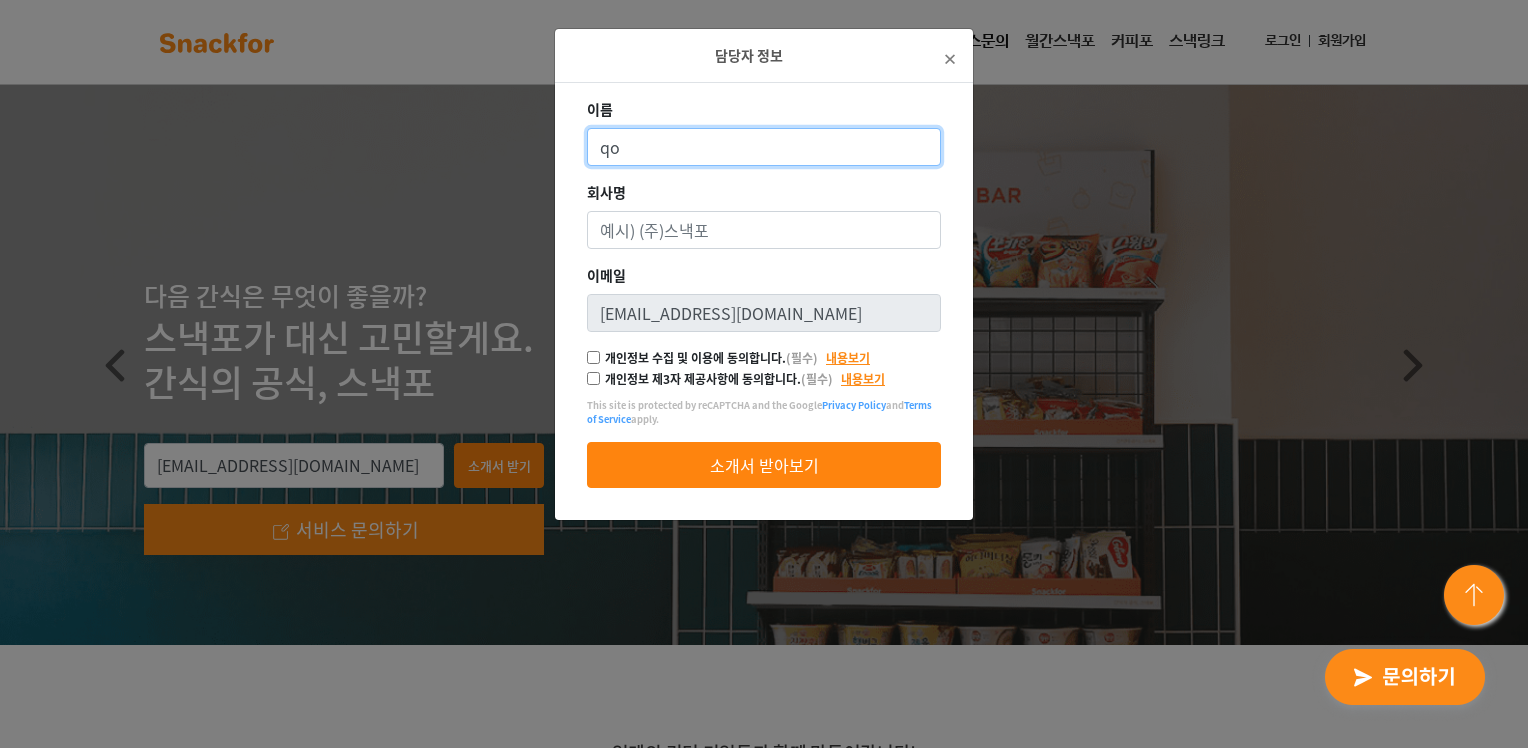type on "q" 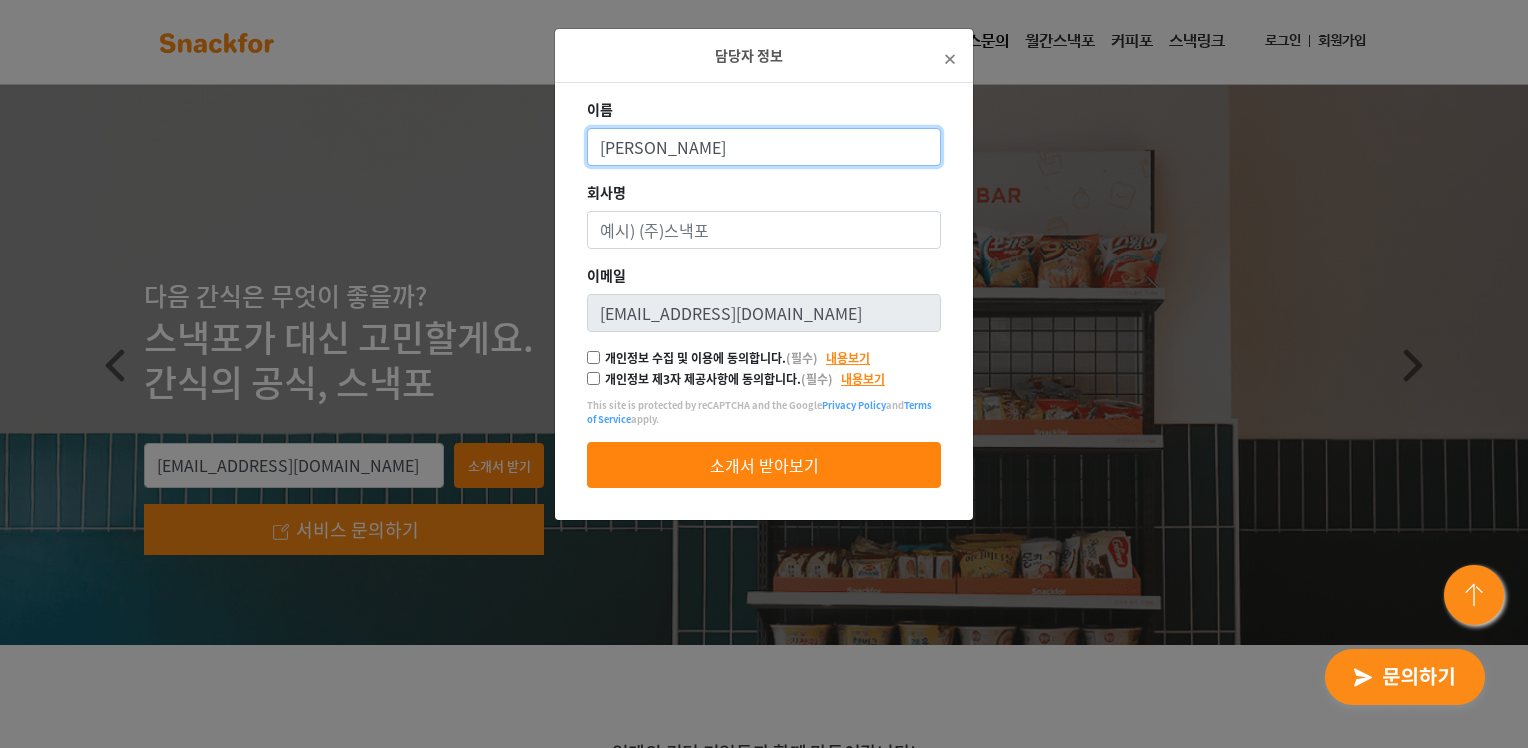 type on "[PERSON_NAME]" 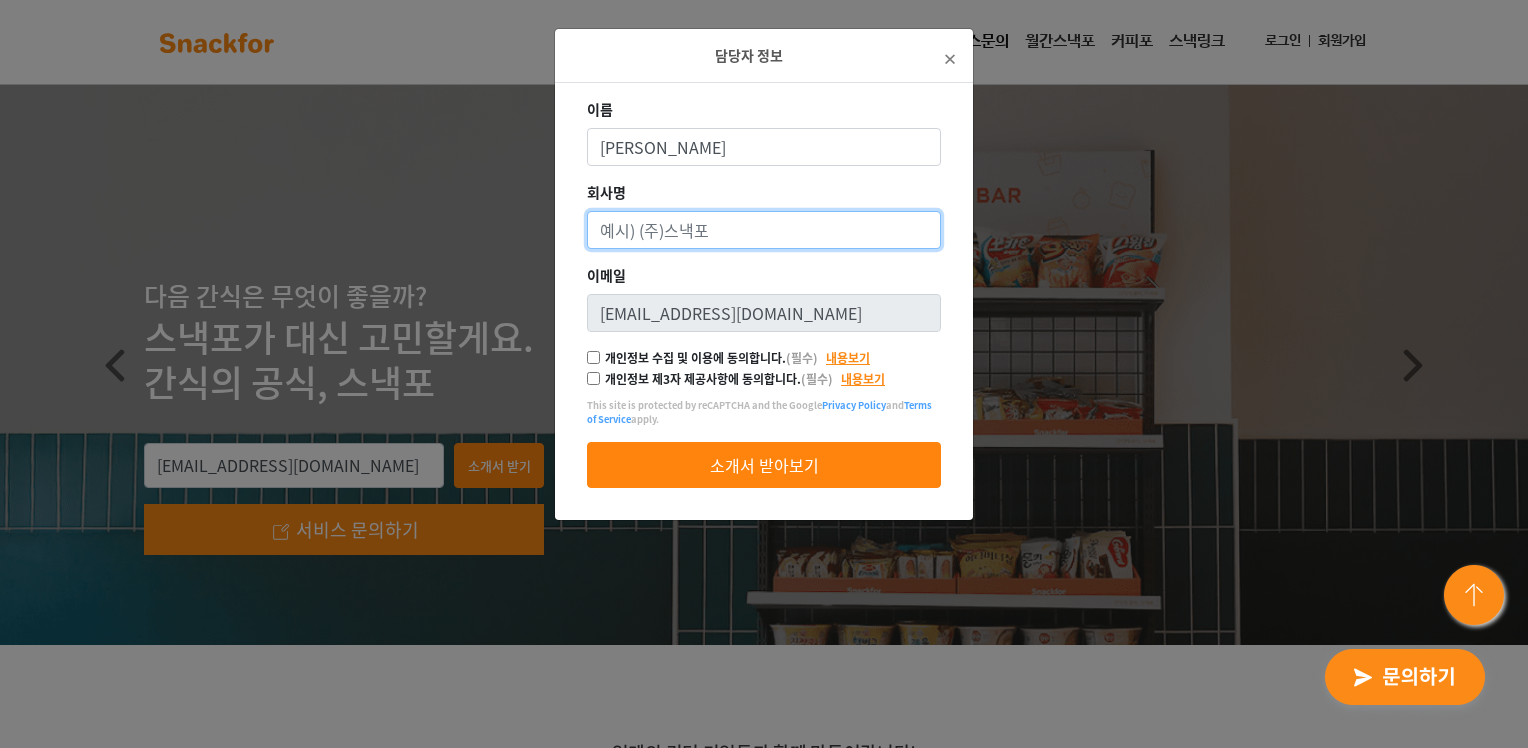 click on "회사명" at bounding box center [764, 230] 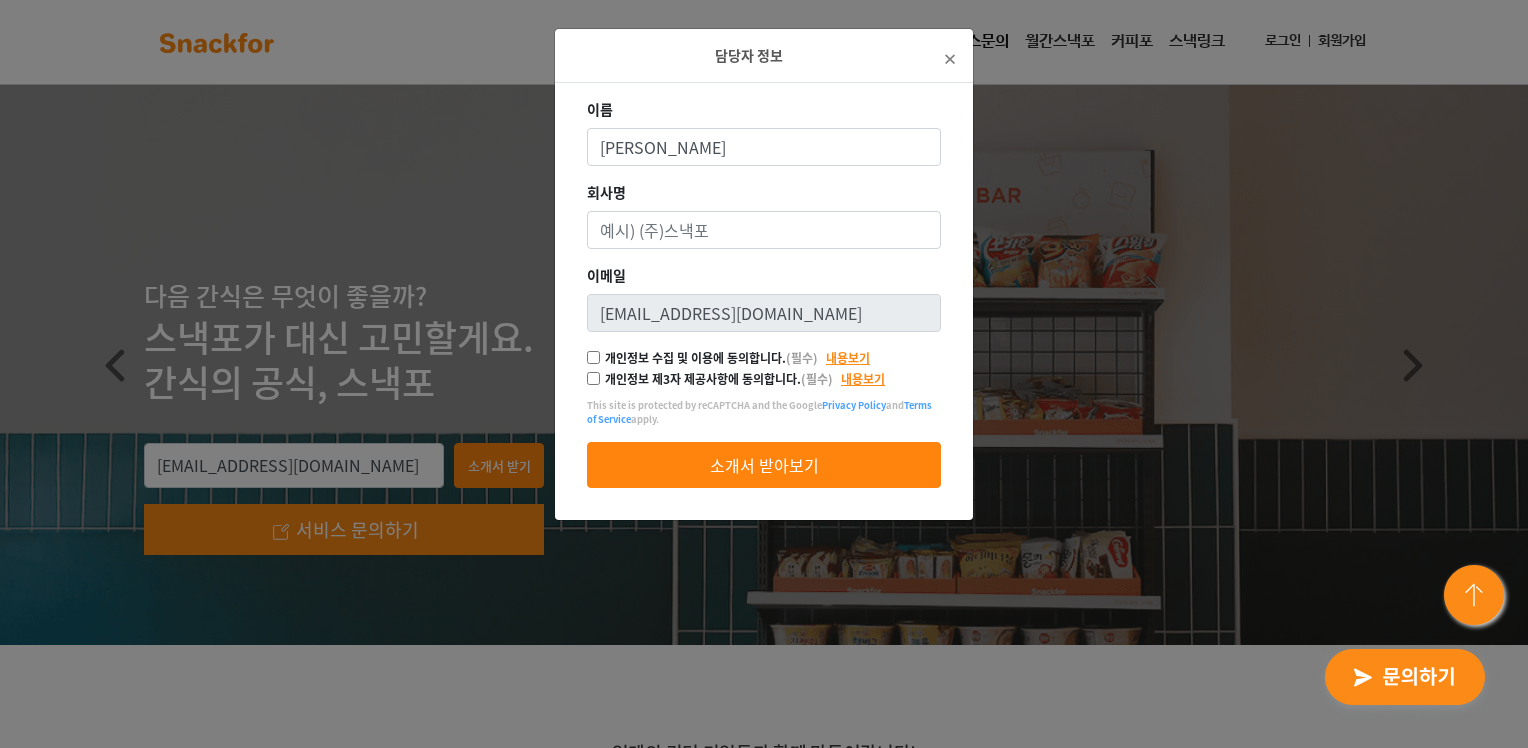 click on "이름
[PERSON_NAME]
회사명
이메일
[EMAIL_ADDRESS][DOMAIN_NAME]
개인정보 수집 및 이용에 동의합니다.  (필수)
내용보기
개인정보 제3자 제공사항에 동의합니다.  (필수)
내용보기
This site is protected by reCAPTCHA and the Google
Privacy Policy  and
Terms of Service  apply." at bounding box center [764, 254] 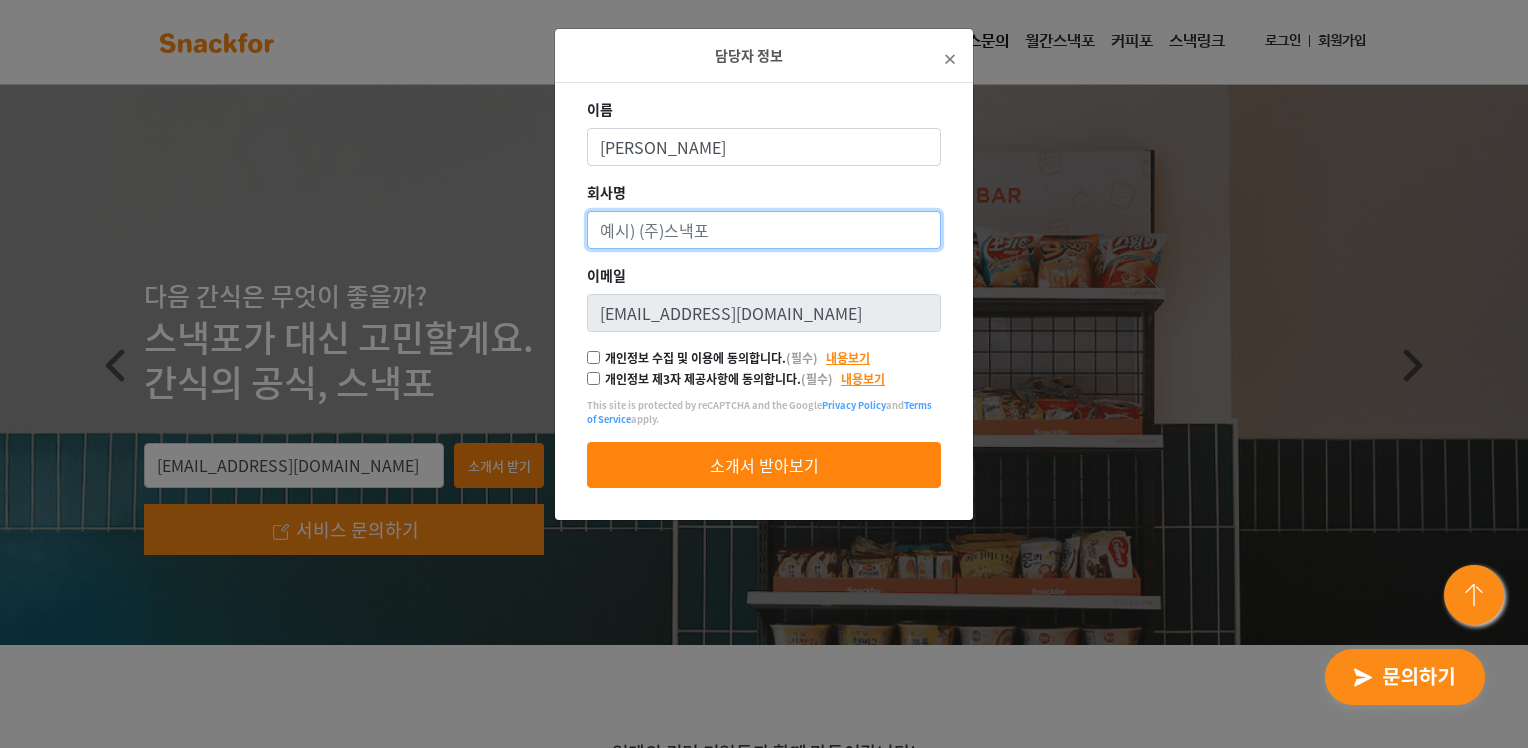 click on "회사명" at bounding box center [764, 230] 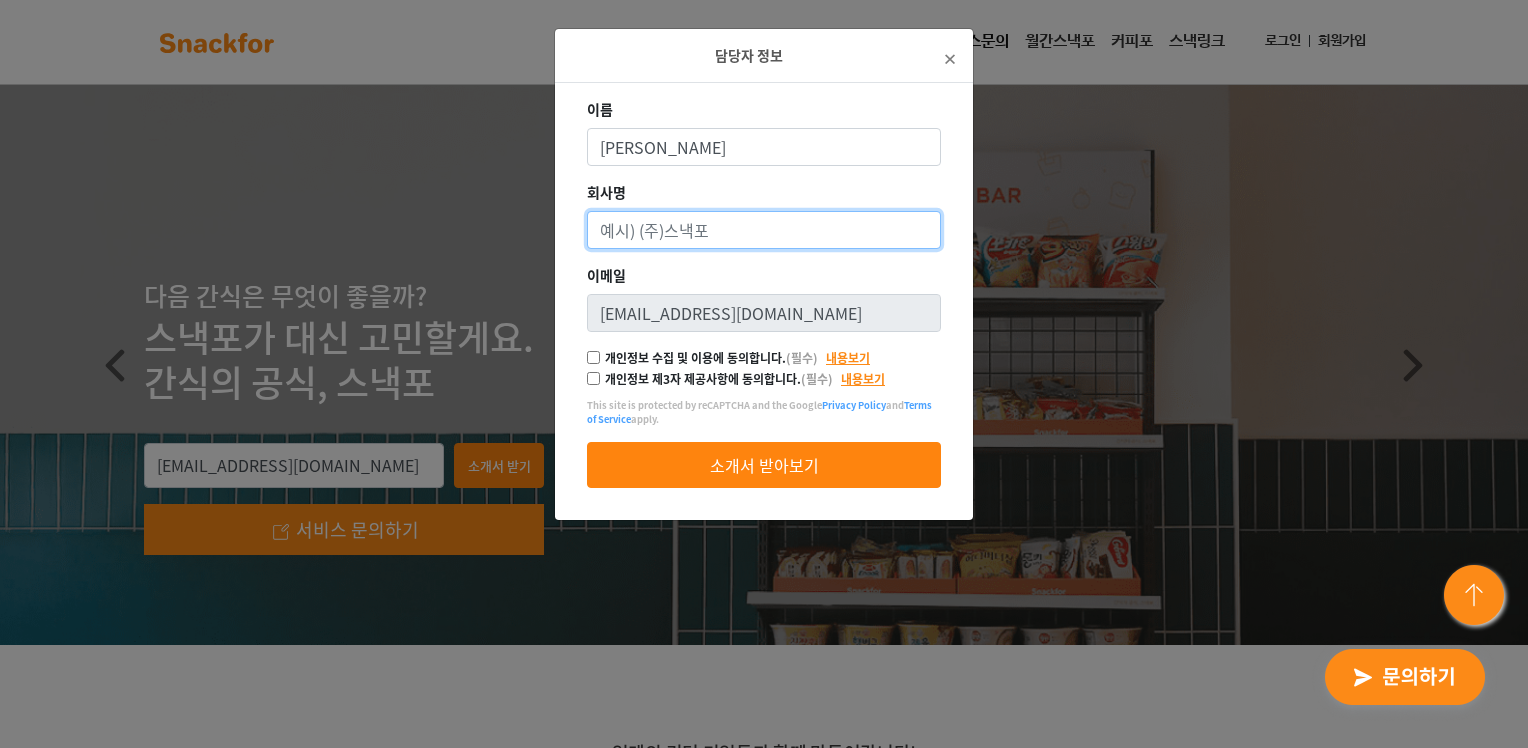type on "한화오션" 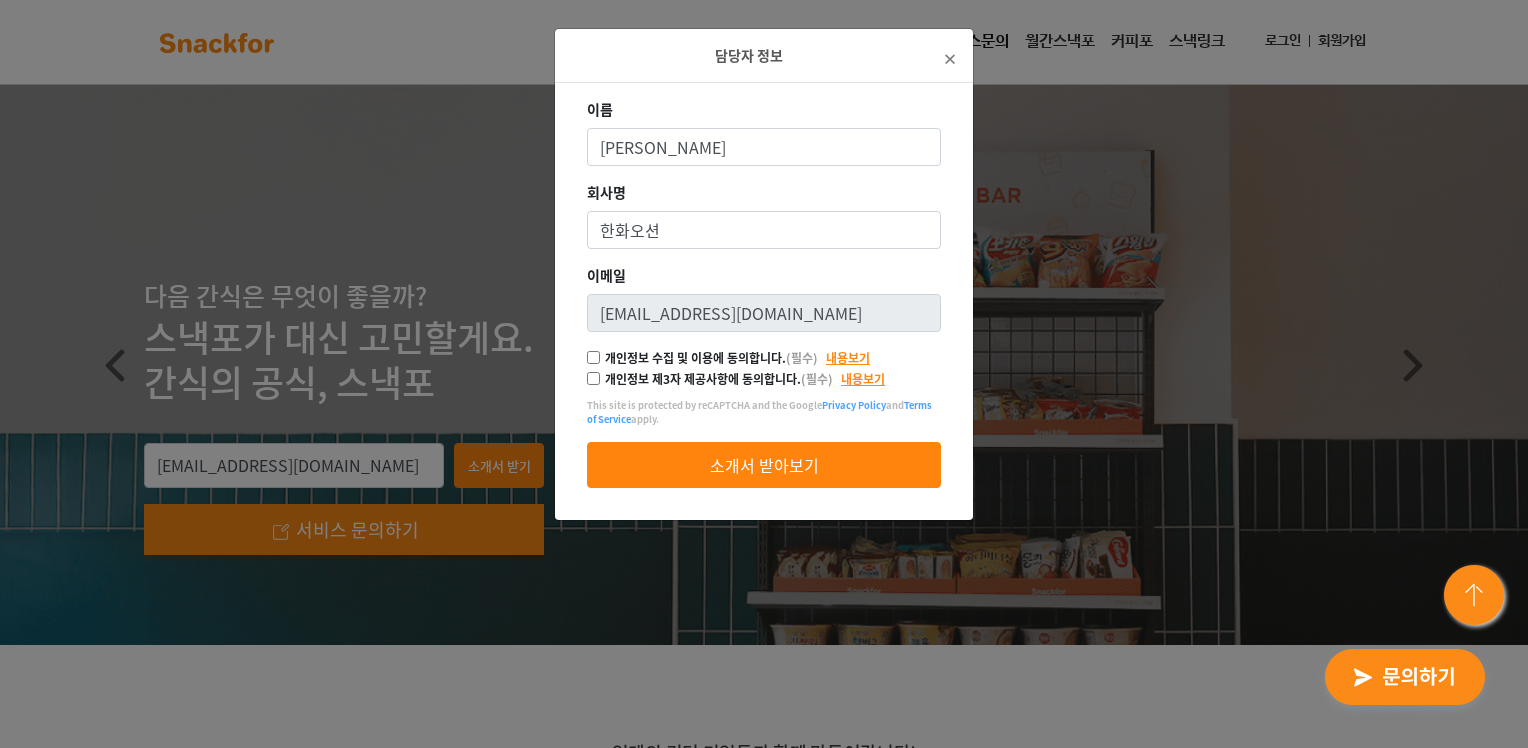 click on "이름
[PERSON_NAME]
회사명
한화오션
이메일
[EMAIL_ADDRESS][DOMAIN_NAME]
개인정보 수집 및 이용에 동의합니다.  (필수)
내용보기
개인정보 제3자 제공사항에 동의합니다.  (필수)
내용보기
This site is protected by reCAPTCHA and the Google
Privacy Policy  and
Terms of Service  apply." at bounding box center [764, 254] 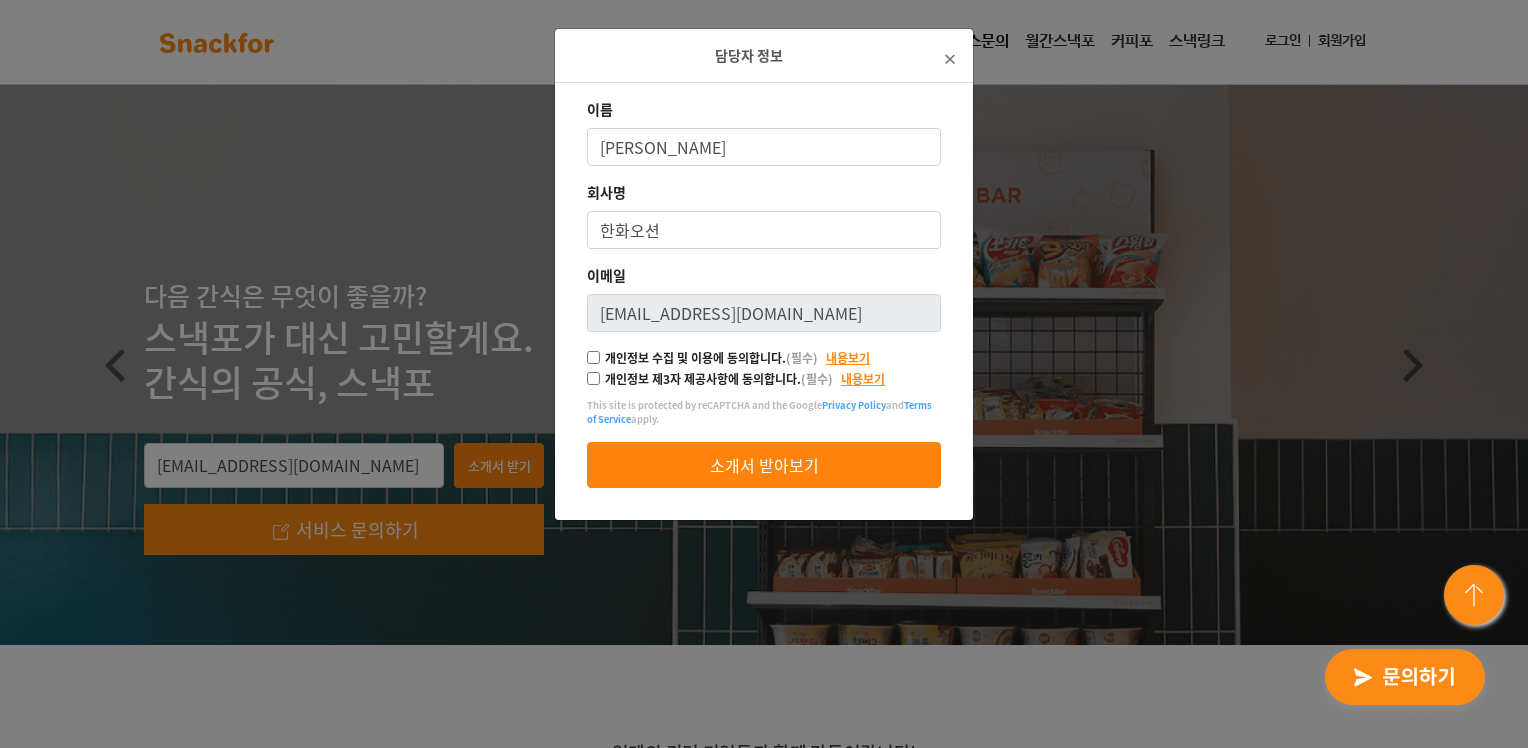 click on "개인정보 제3자 제공사항에 동의합니다.  (필수)" at bounding box center (593, 378) 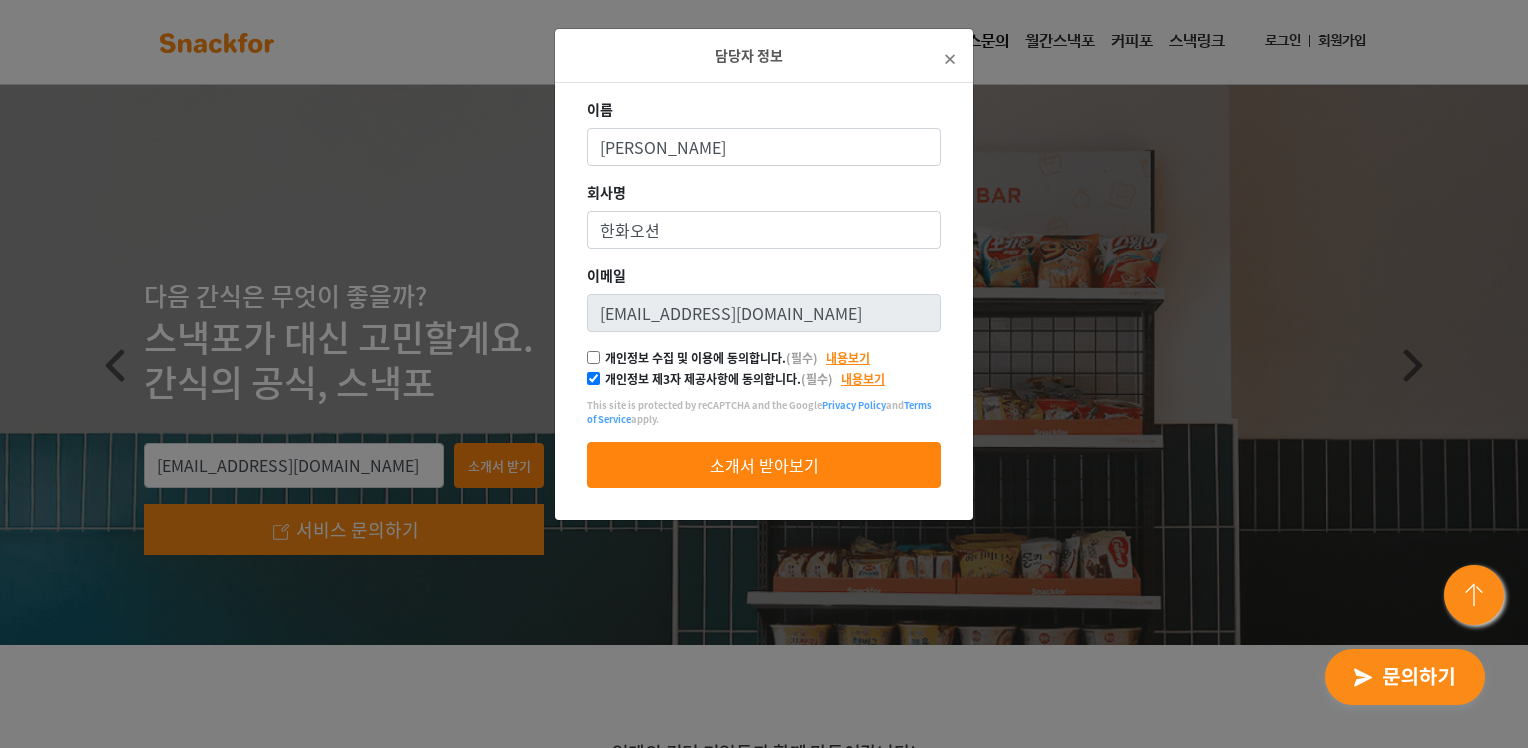 click on "개인정보 수집 및 이용에 동의합니다.  (필수)" at bounding box center (593, 357) 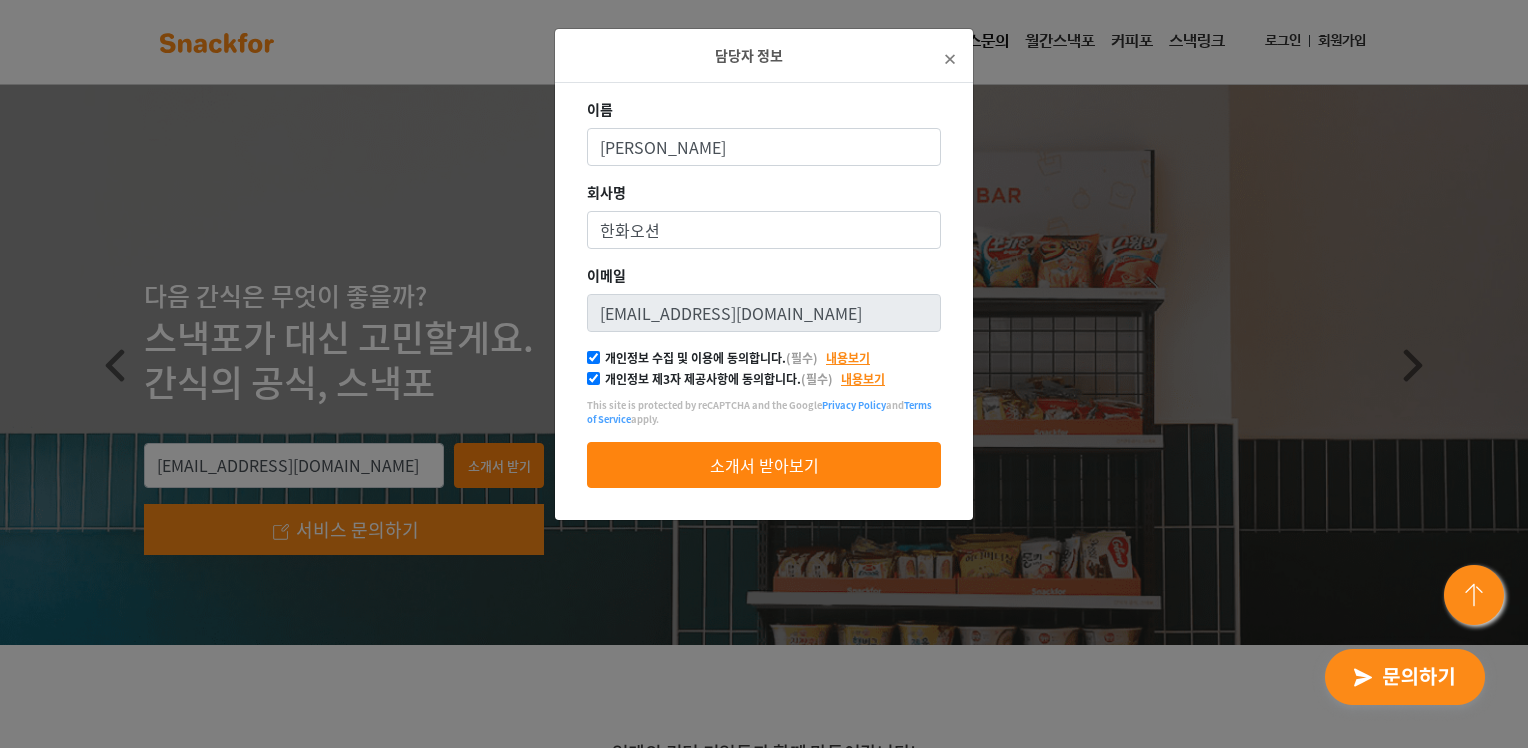 click on "개인정보 수집 및 이용에 동의합니다.  (필수)" at bounding box center (593, 357) 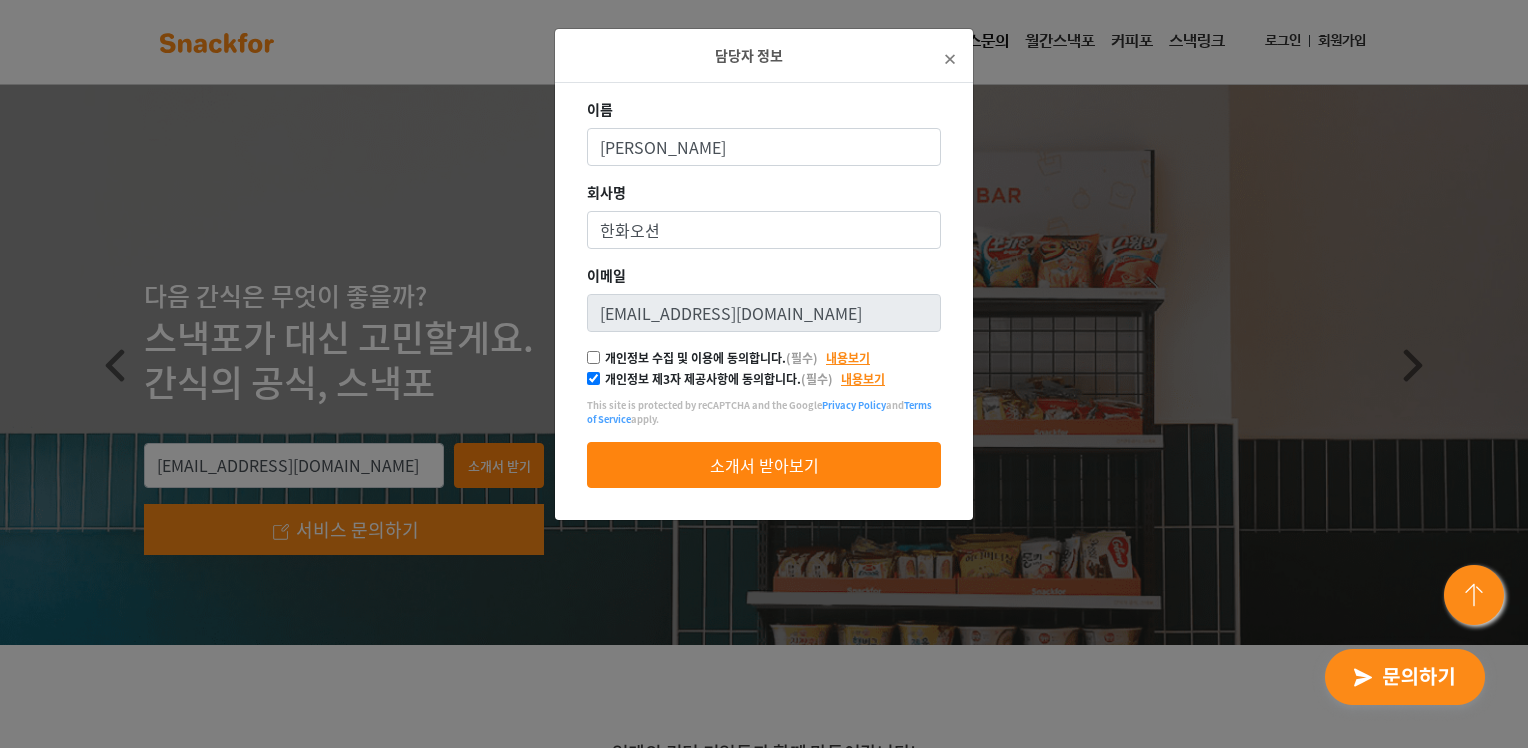 click on "개인정보 수집 및 이용에 동의합니다.  (필수)" at bounding box center [593, 357] 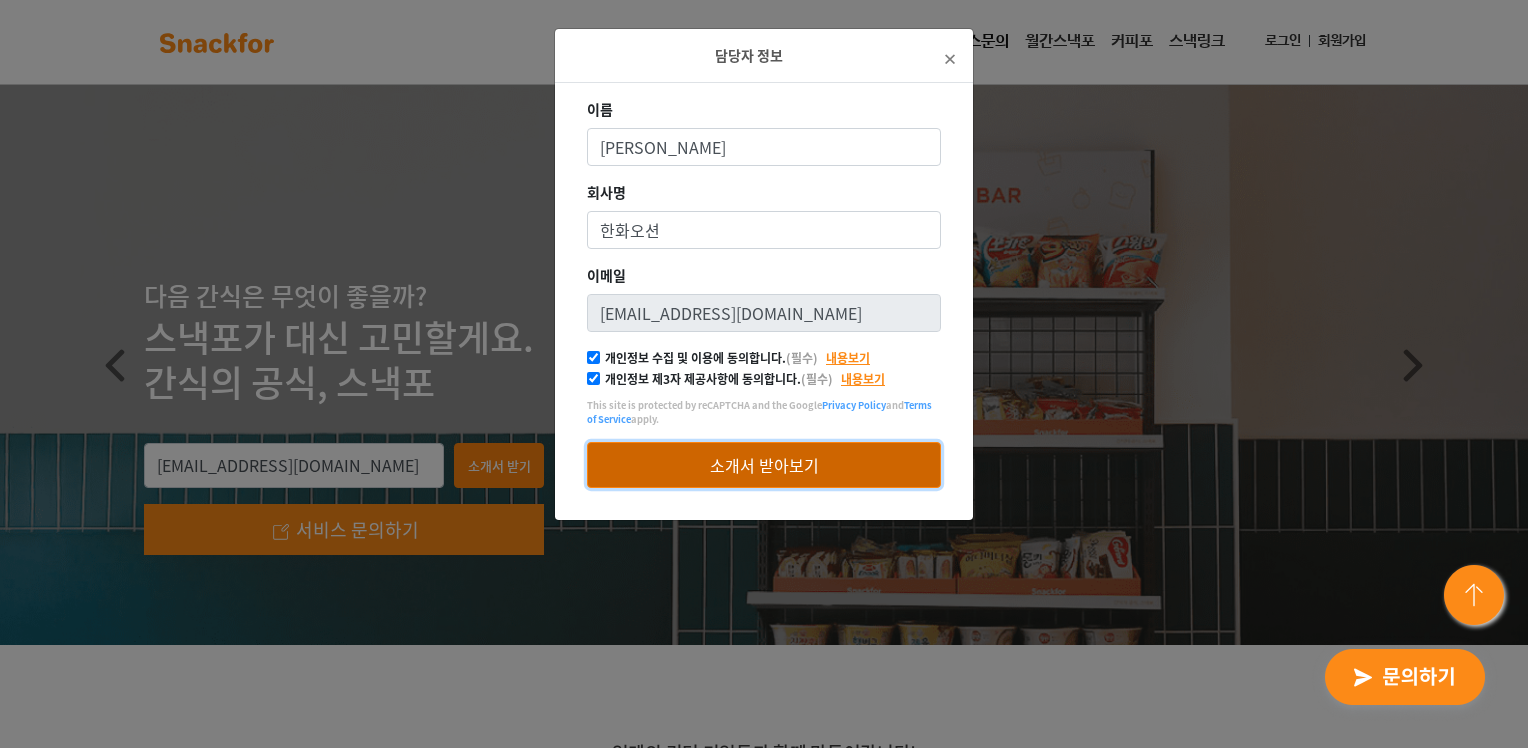 click on "소개서 받아보기" at bounding box center (764, 465) 